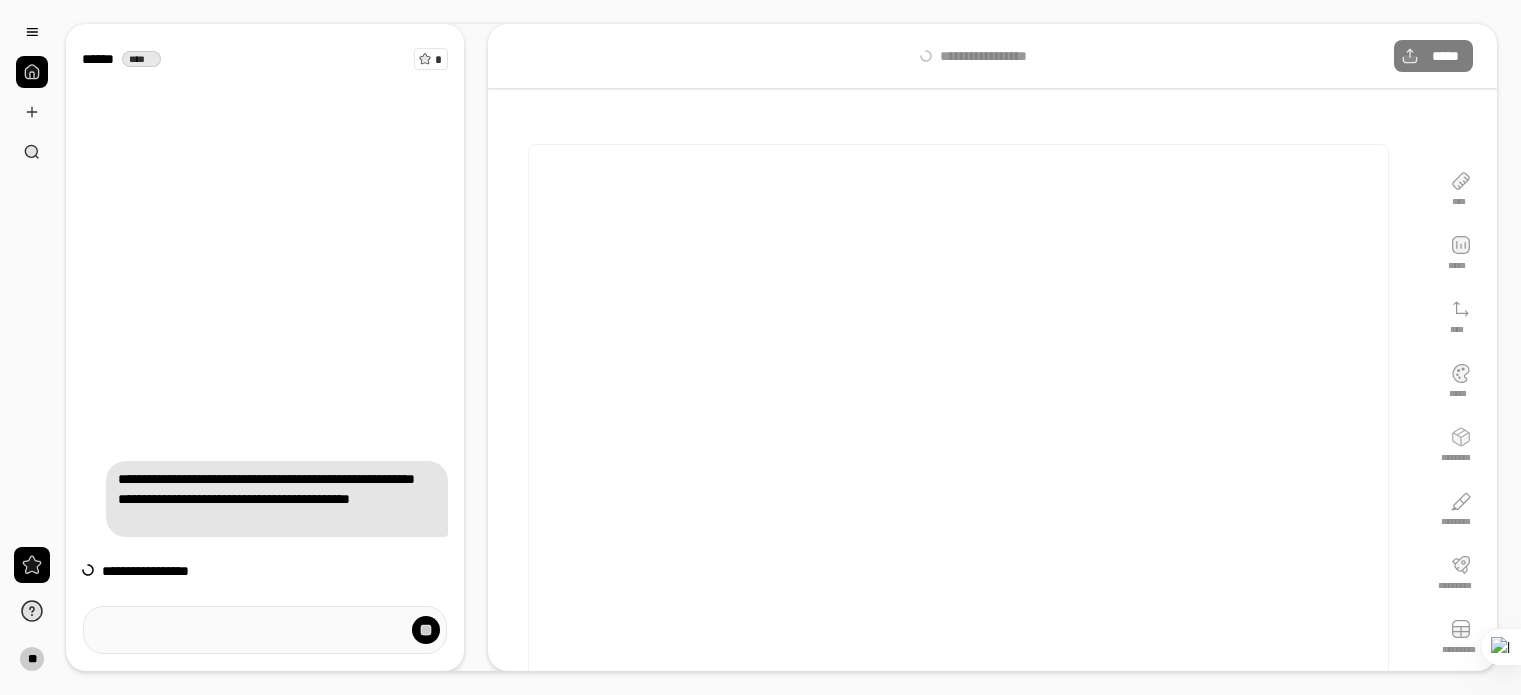 scroll, scrollTop: 0, scrollLeft: 0, axis: both 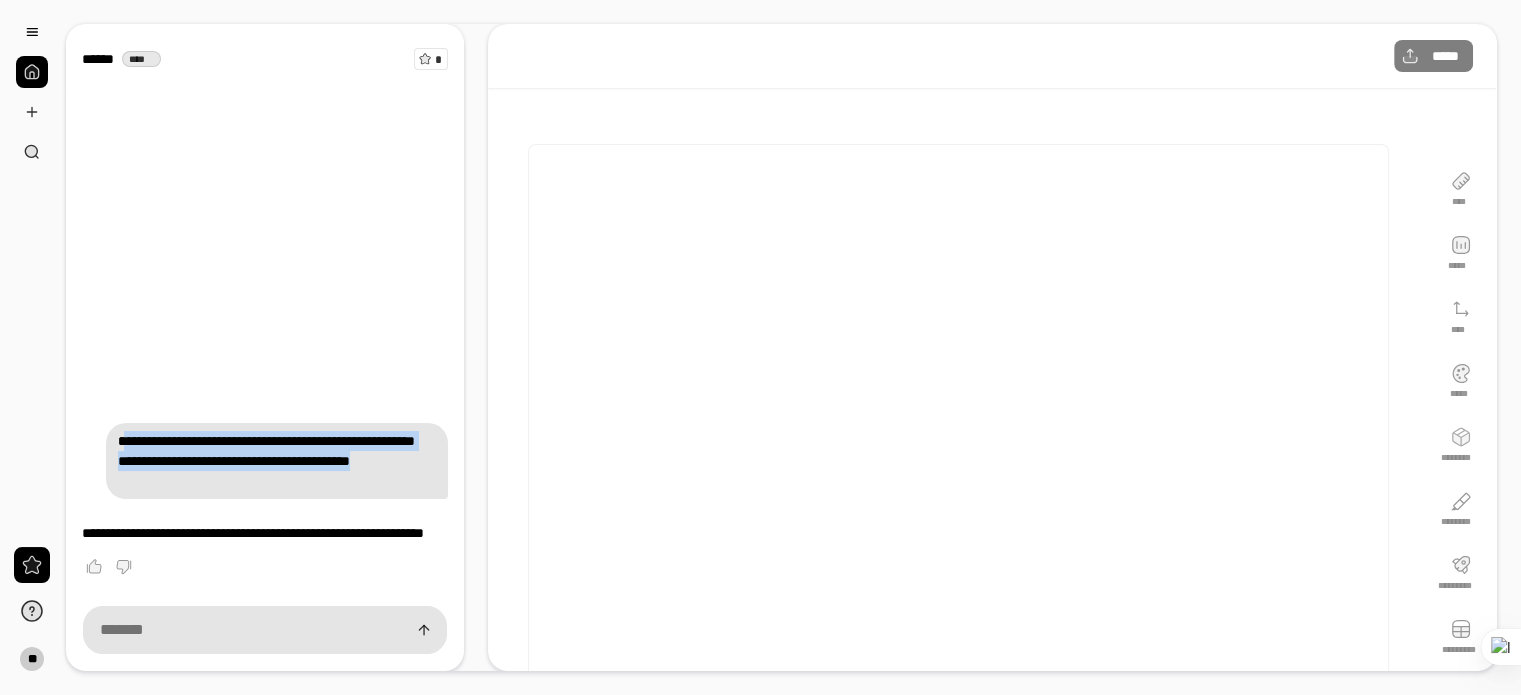 drag, startPoint x: 123, startPoint y: 416, endPoint x: 283, endPoint y: 476, distance: 170.88008 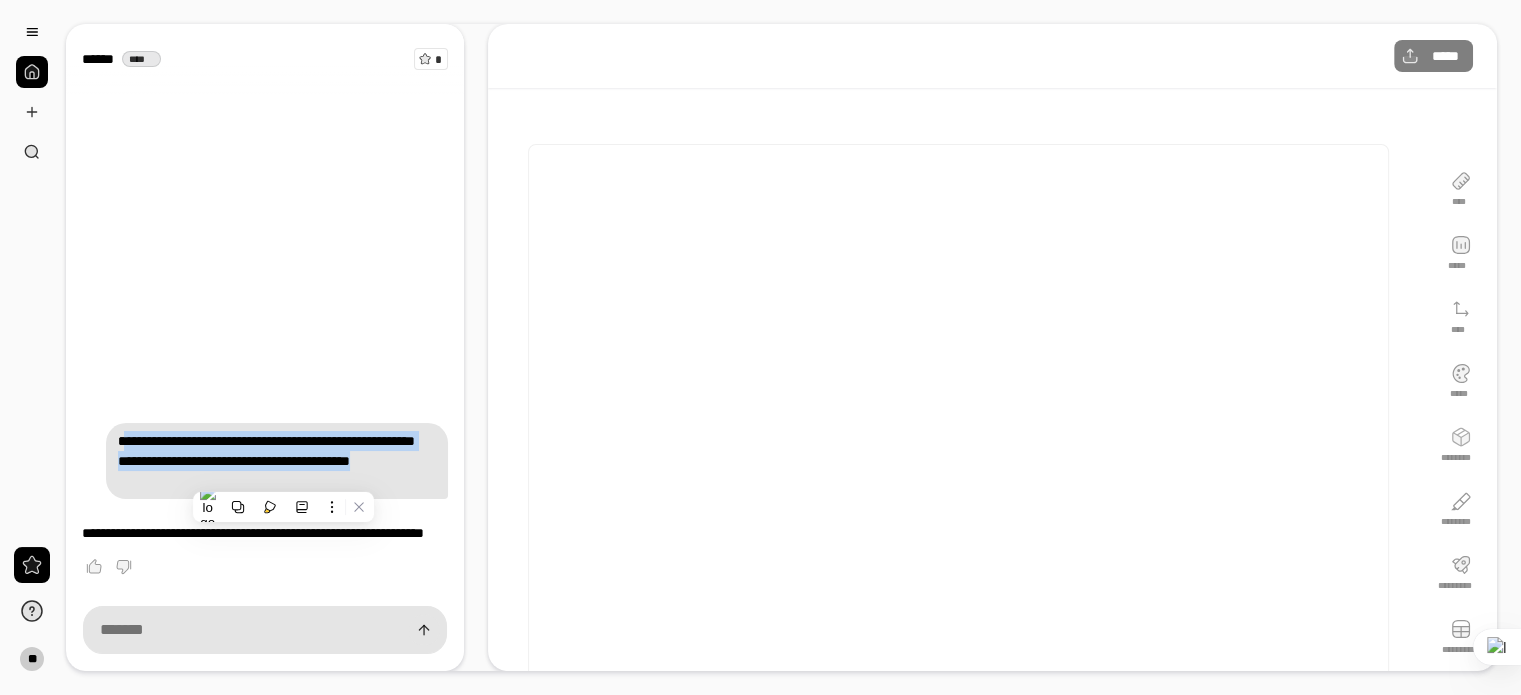 click on "**********" at bounding box center [277, 461] 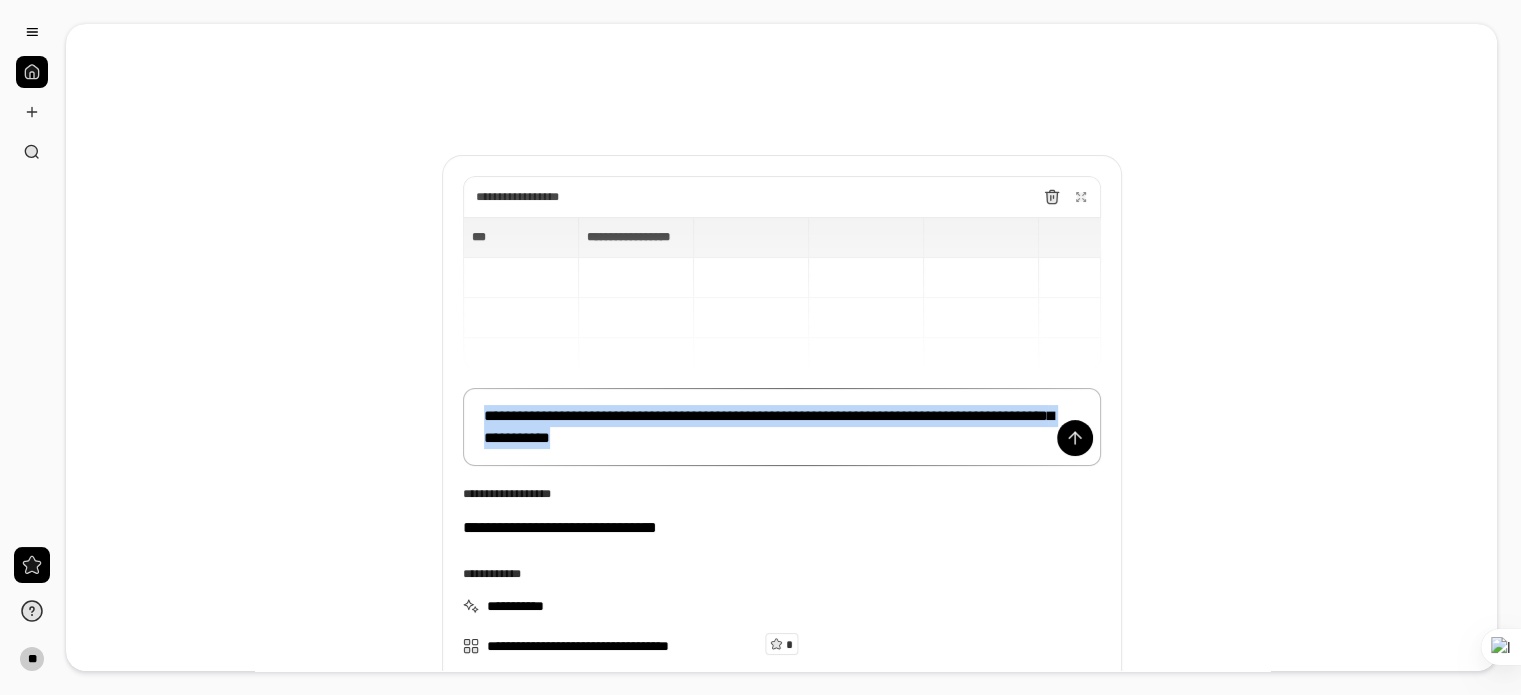 drag, startPoint x: 778, startPoint y: 441, endPoint x: 440, endPoint y: 398, distance: 340.72424 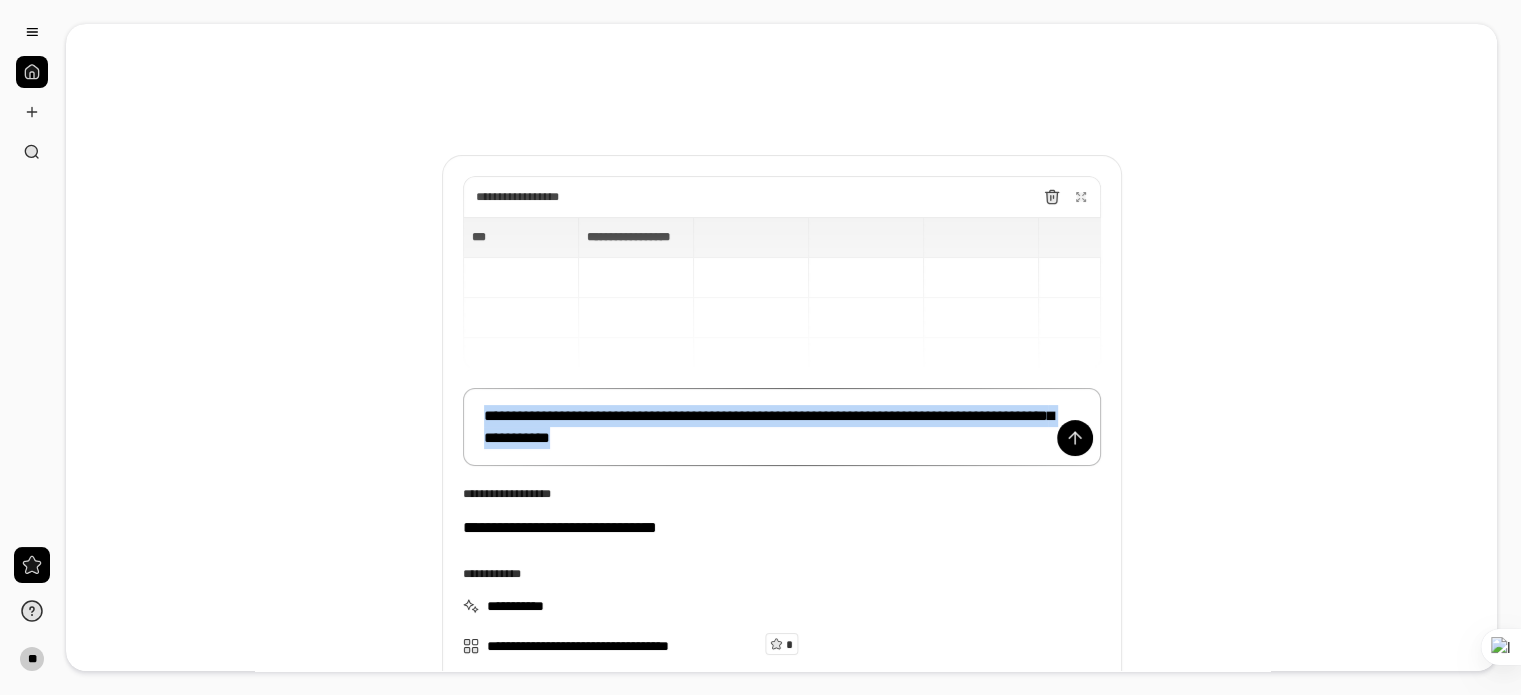 scroll, scrollTop: 15, scrollLeft: 0, axis: vertical 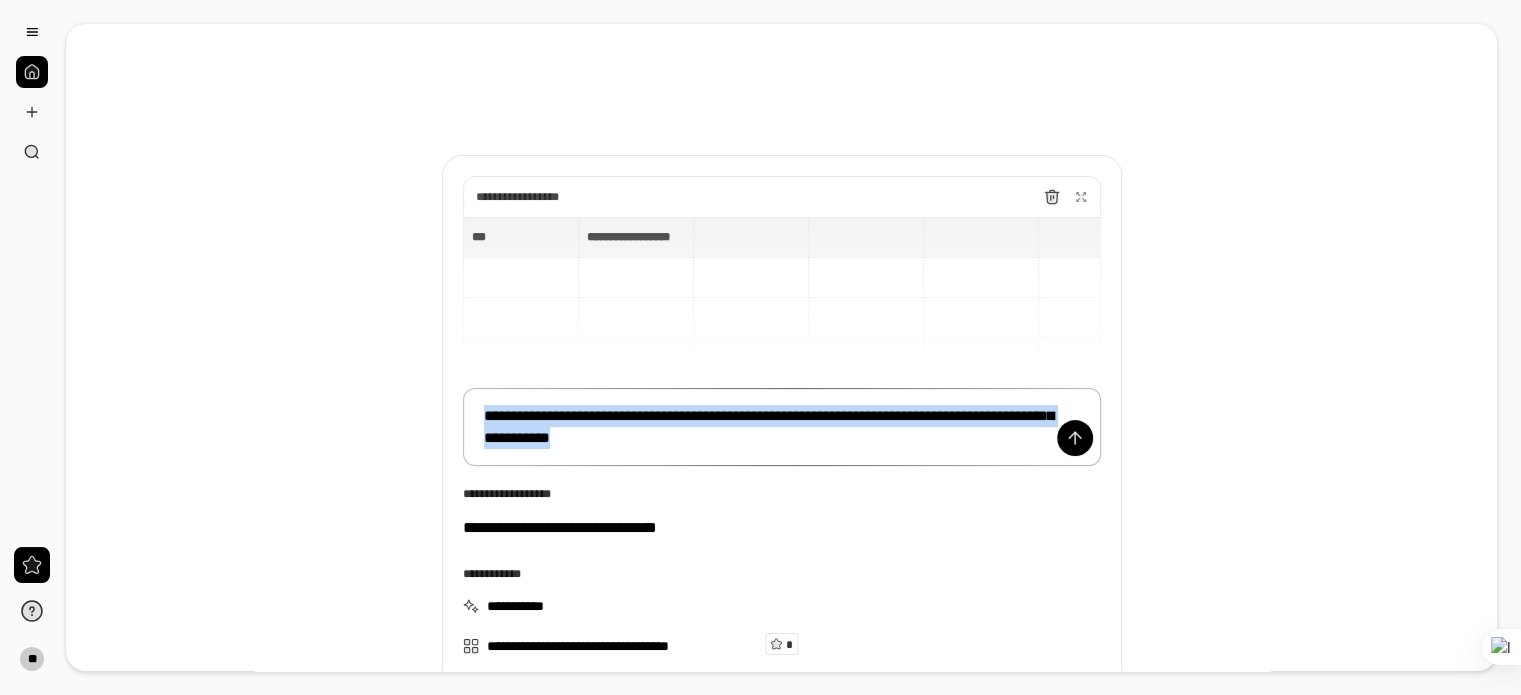 drag, startPoint x: 780, startPoint y: 447, endPoint x: 451, endPoint y: 411, distance: 330.96375 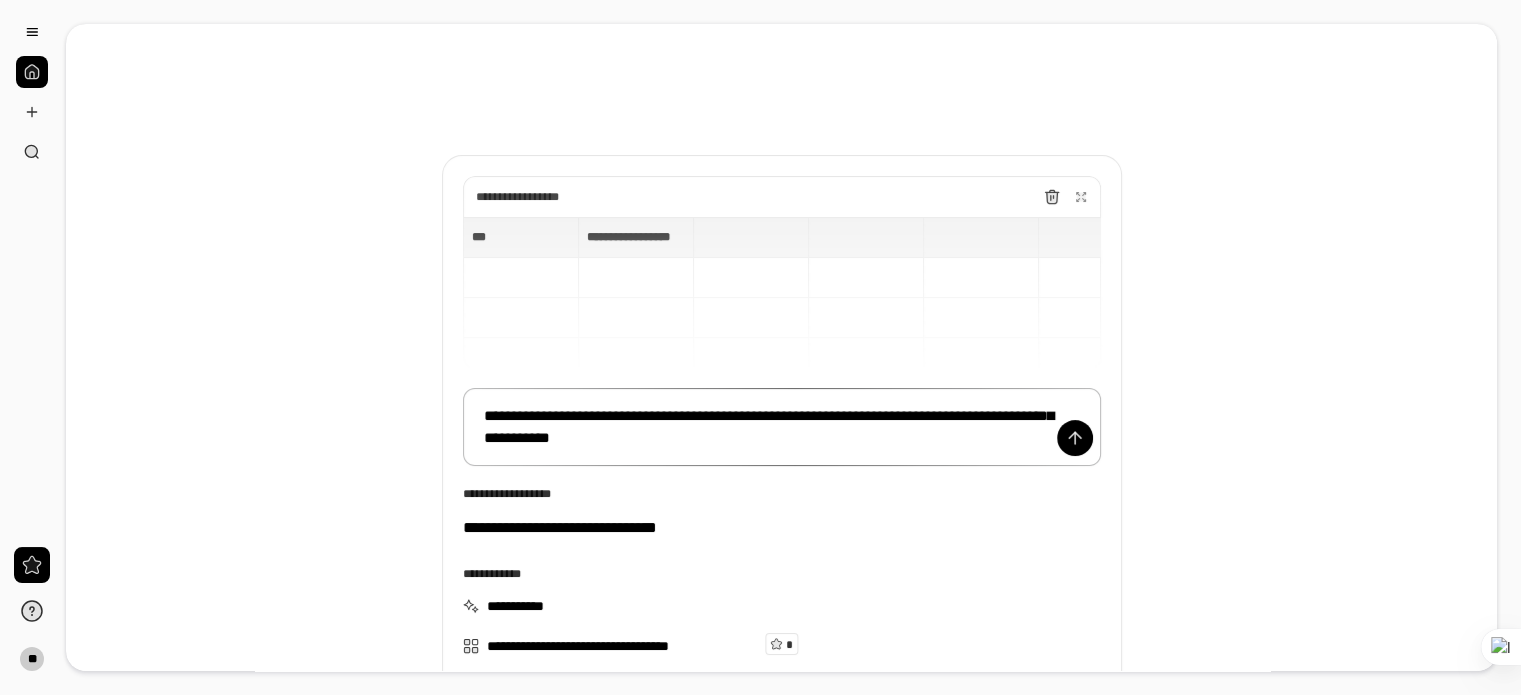 type 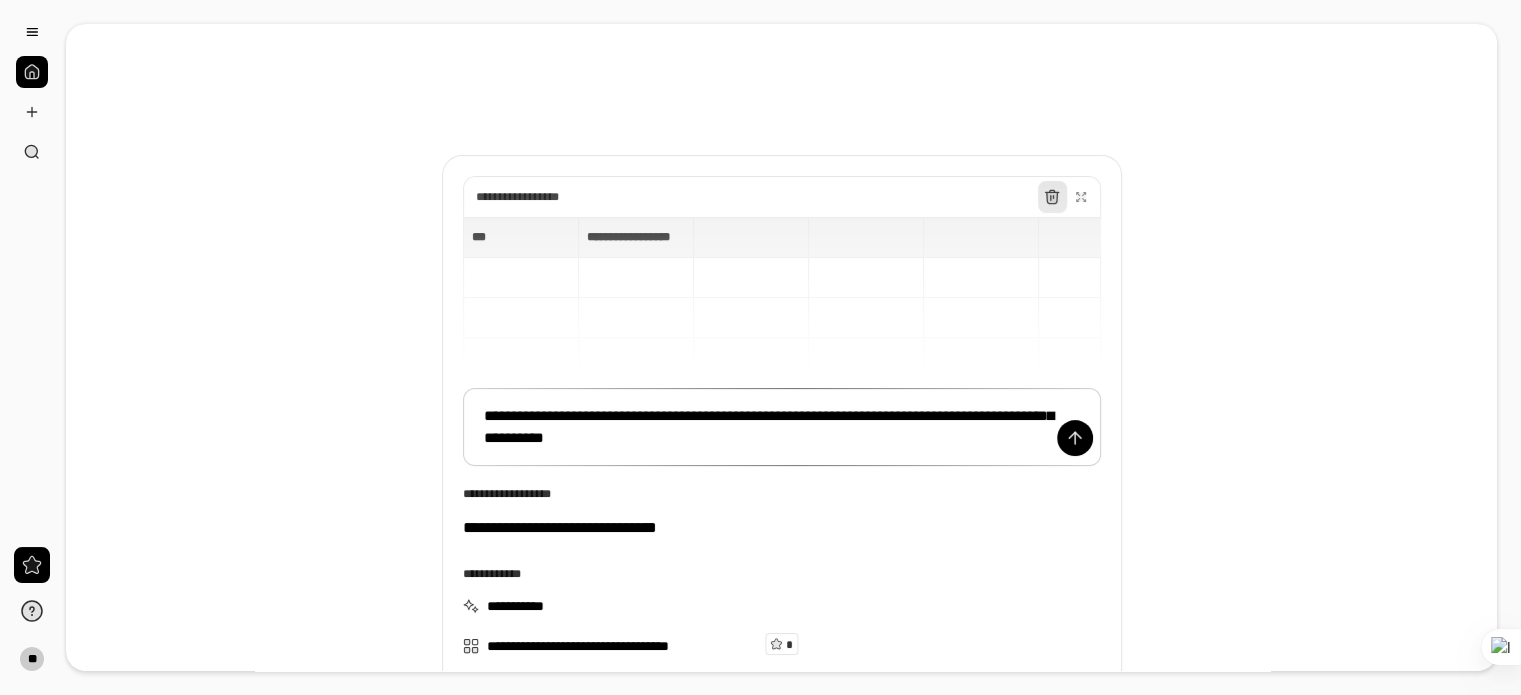 click at bounding box center [1052, 197] 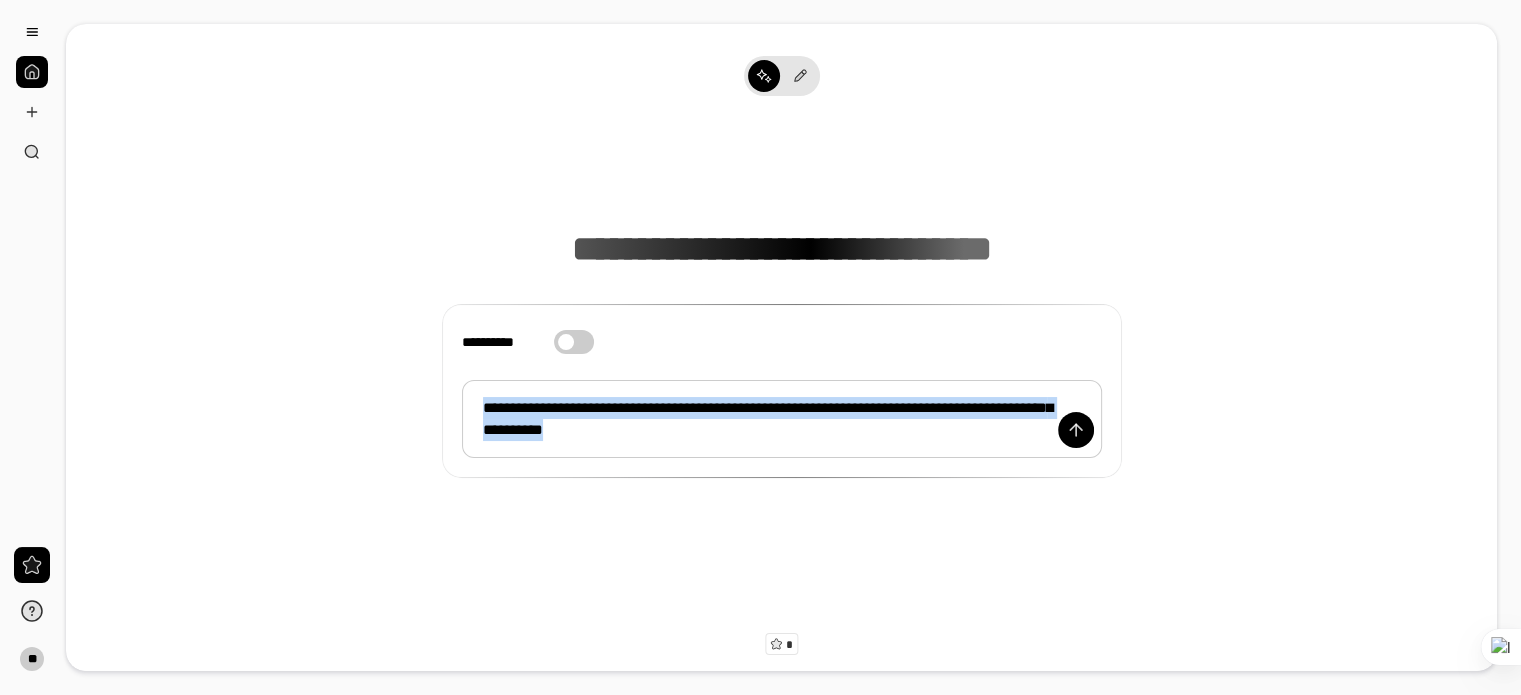 drag, startPoint x: 760, startPoint y: 439, endPoint x: 482, endPoint y: 403, distance: 280.32126 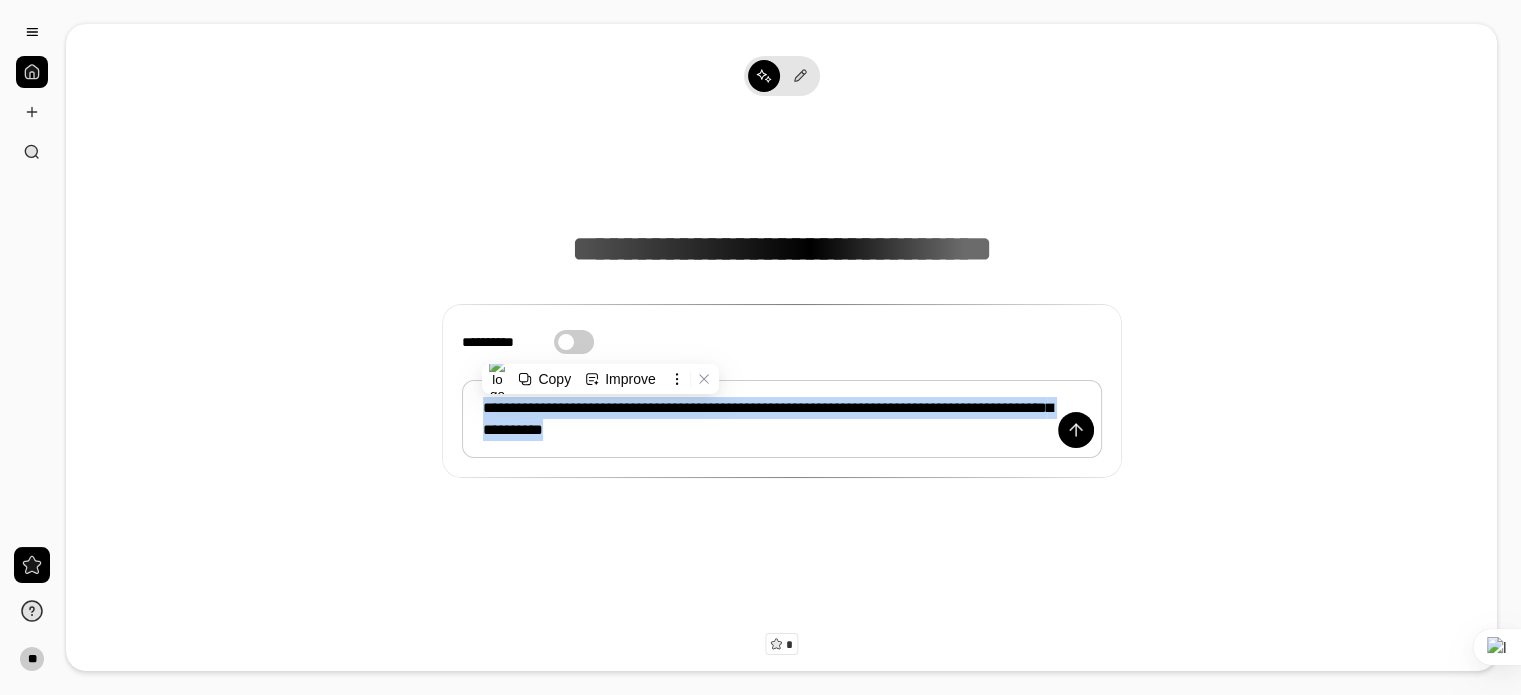 type 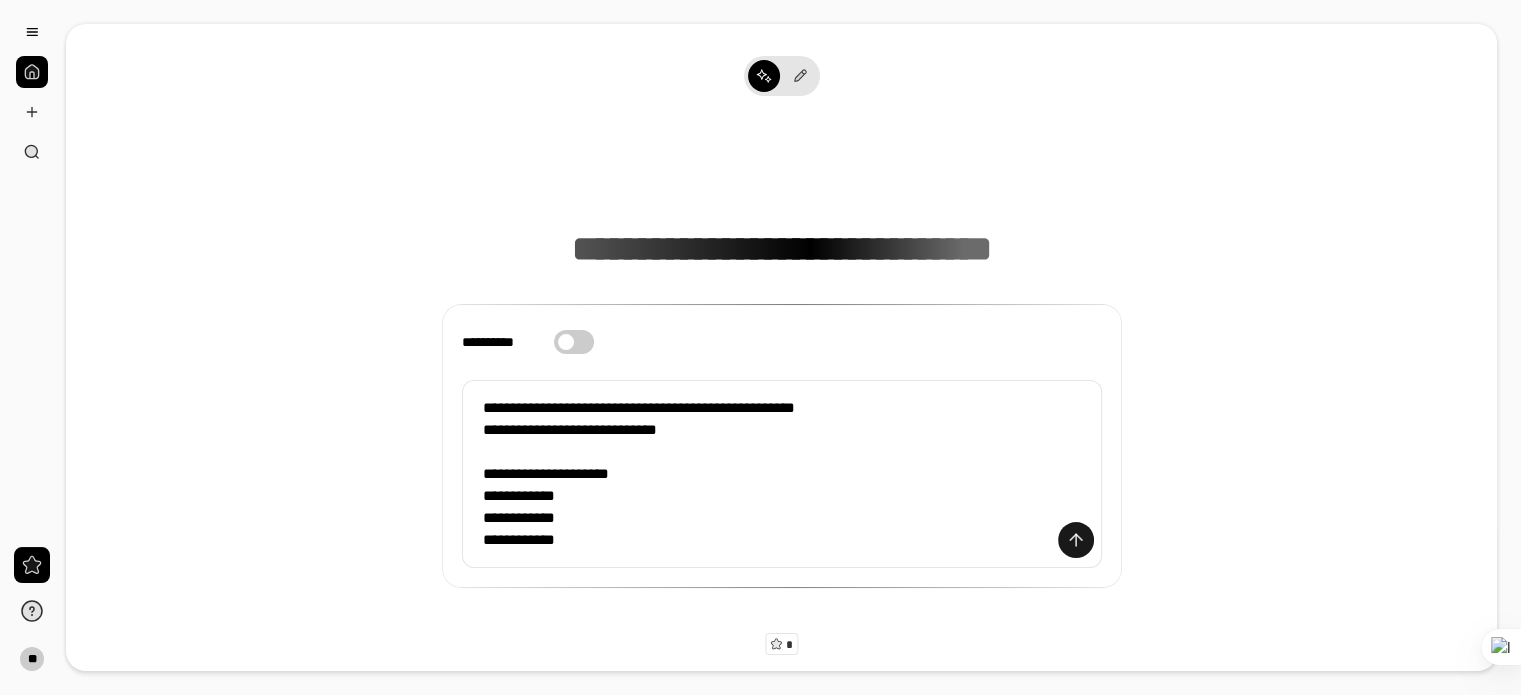 click at bounding box center [1076, 540] 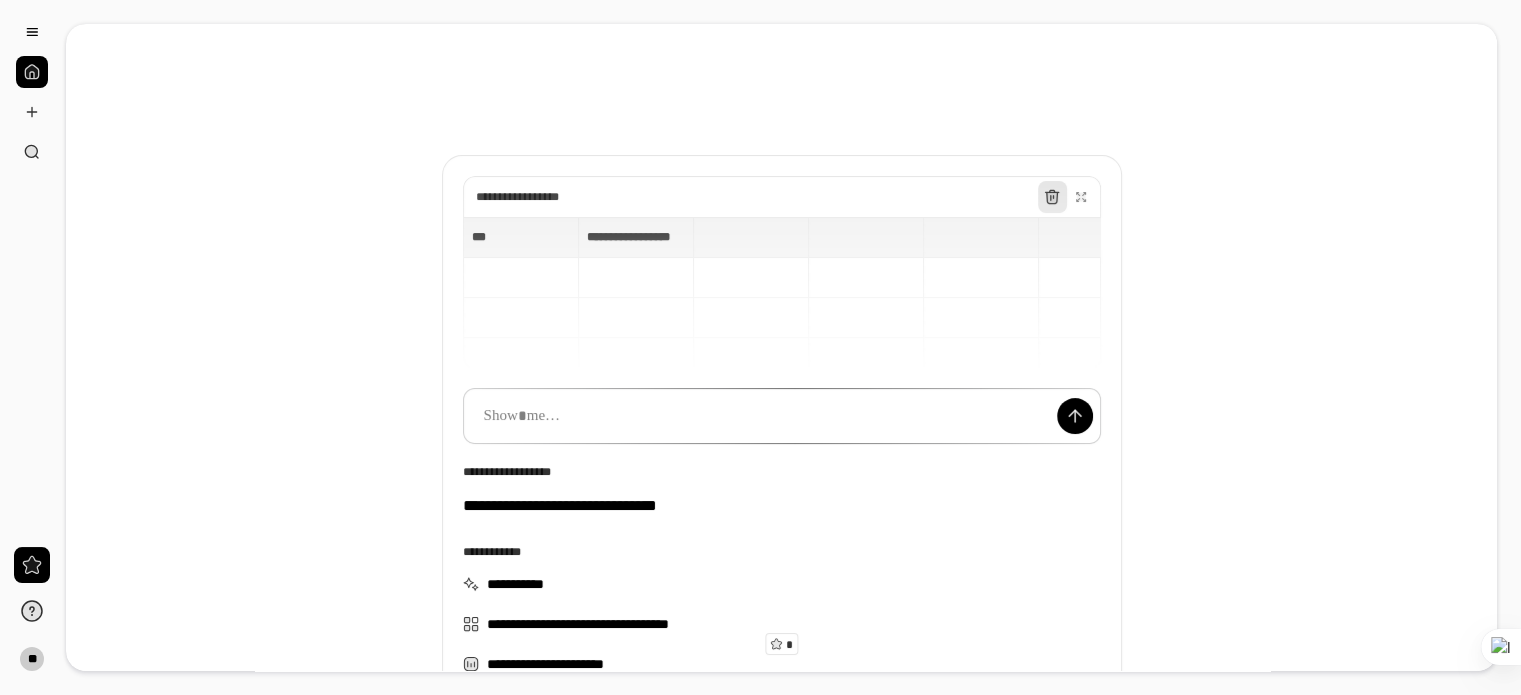 click at bounding box center (1052, 197) 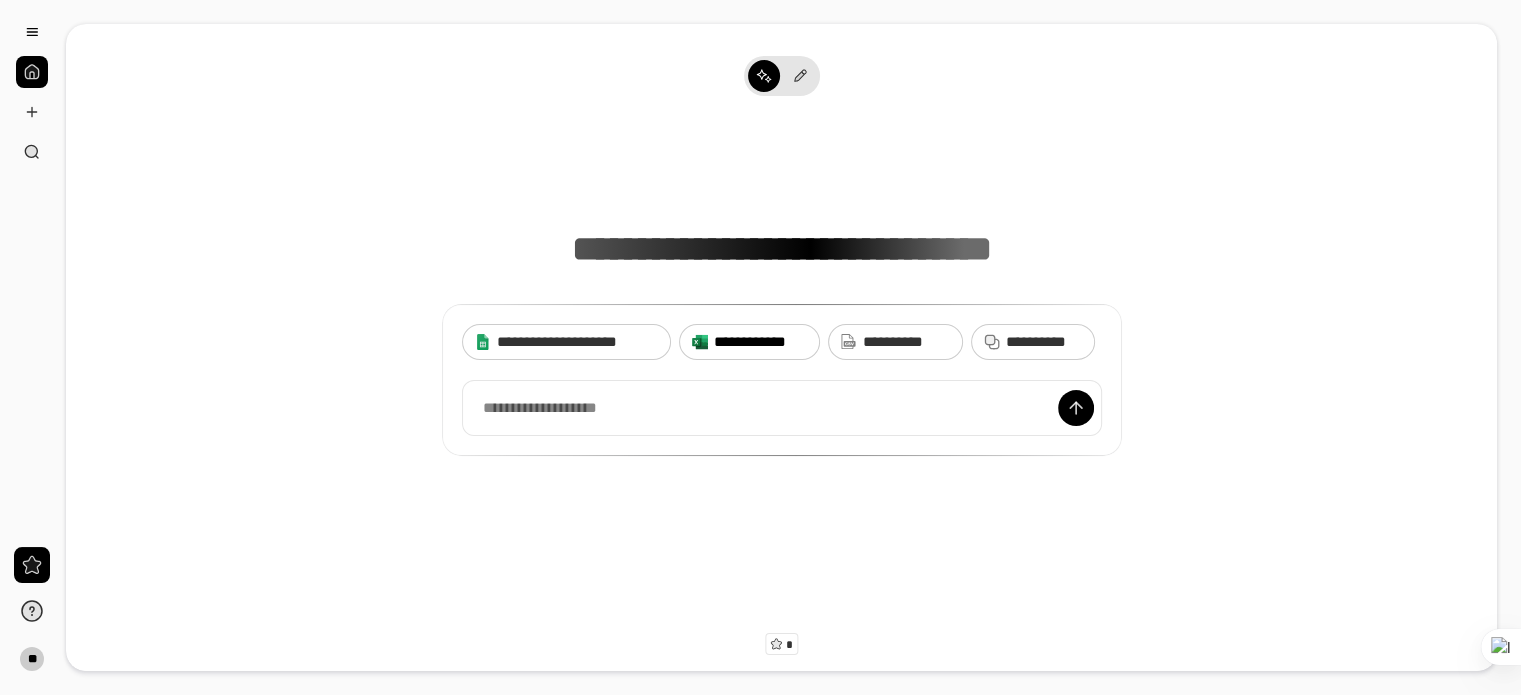 click on "**********" at bounding box center (760, 342) 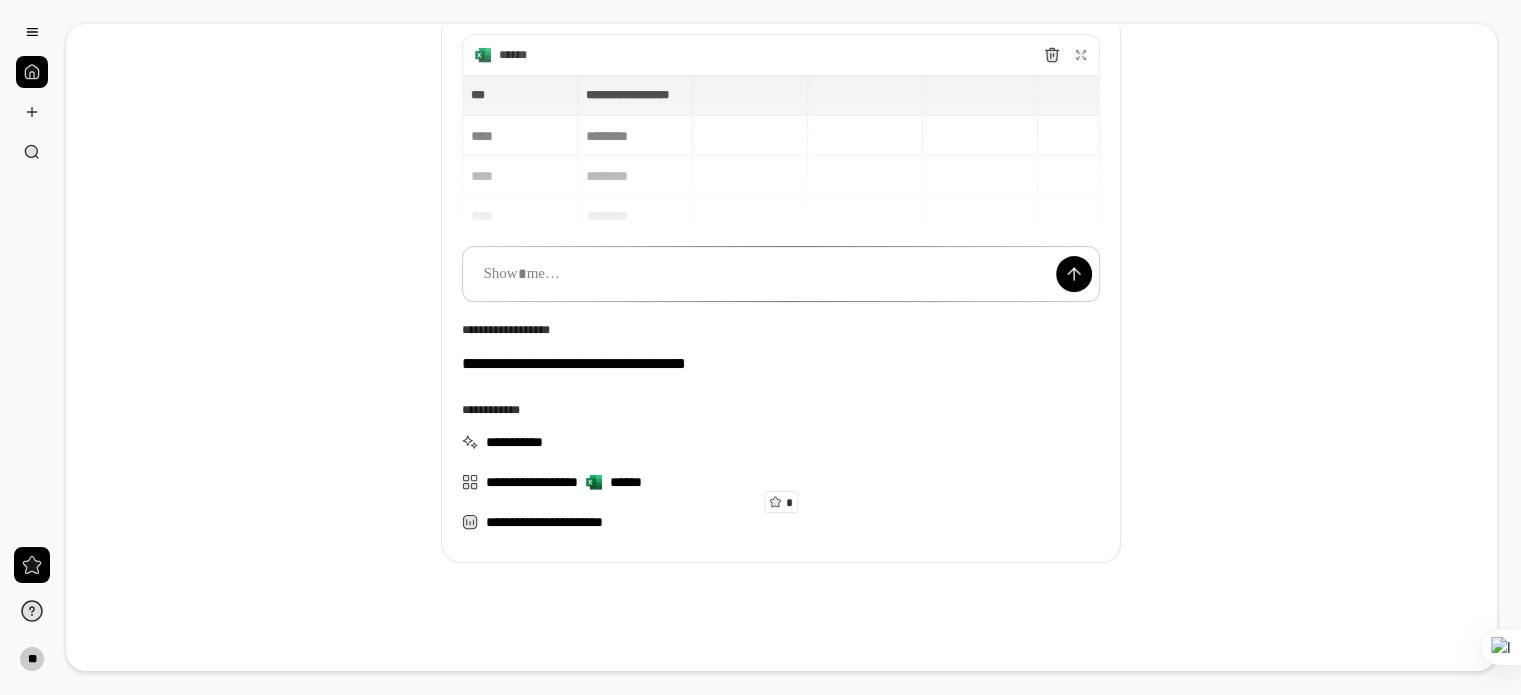 scroll, scrollTop: 143, scrollLeft: 0, axis: vertical 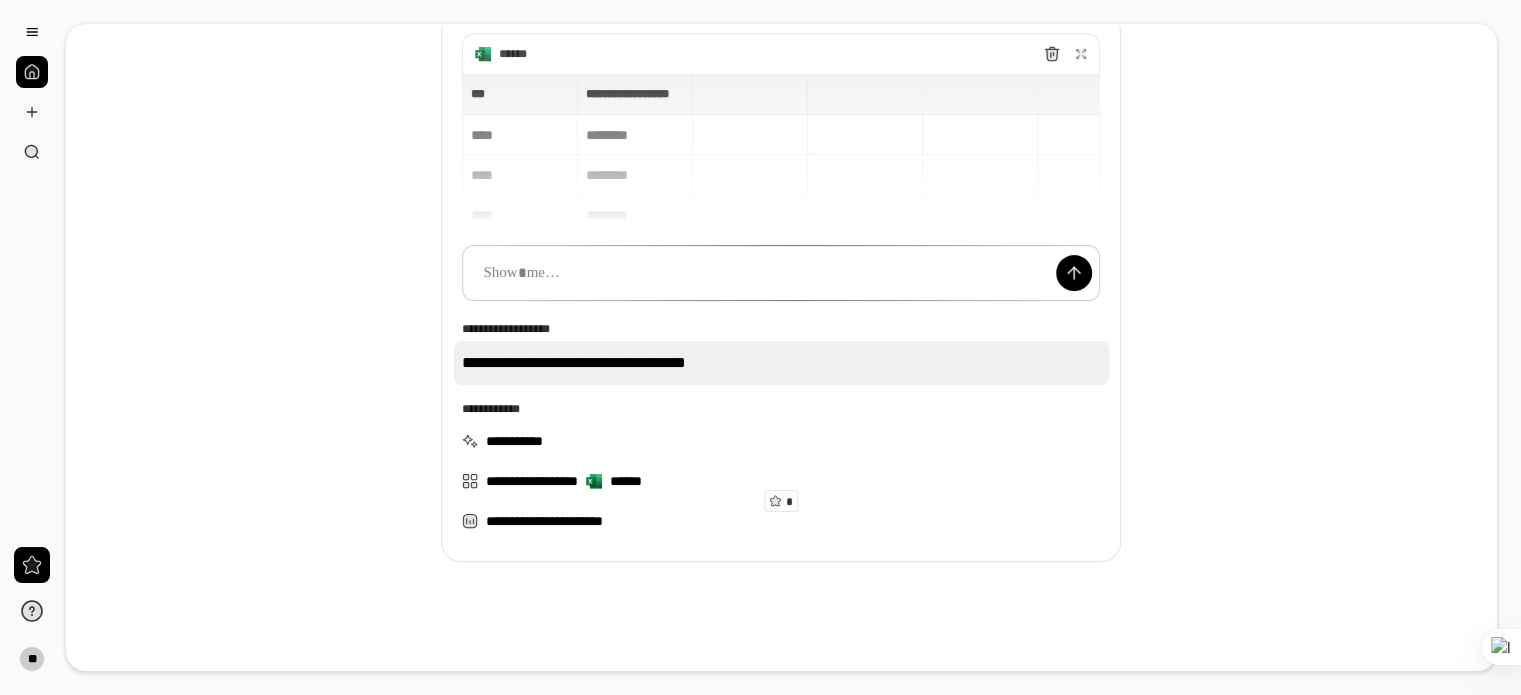 click on "**********" at bounding box center [781, 363] 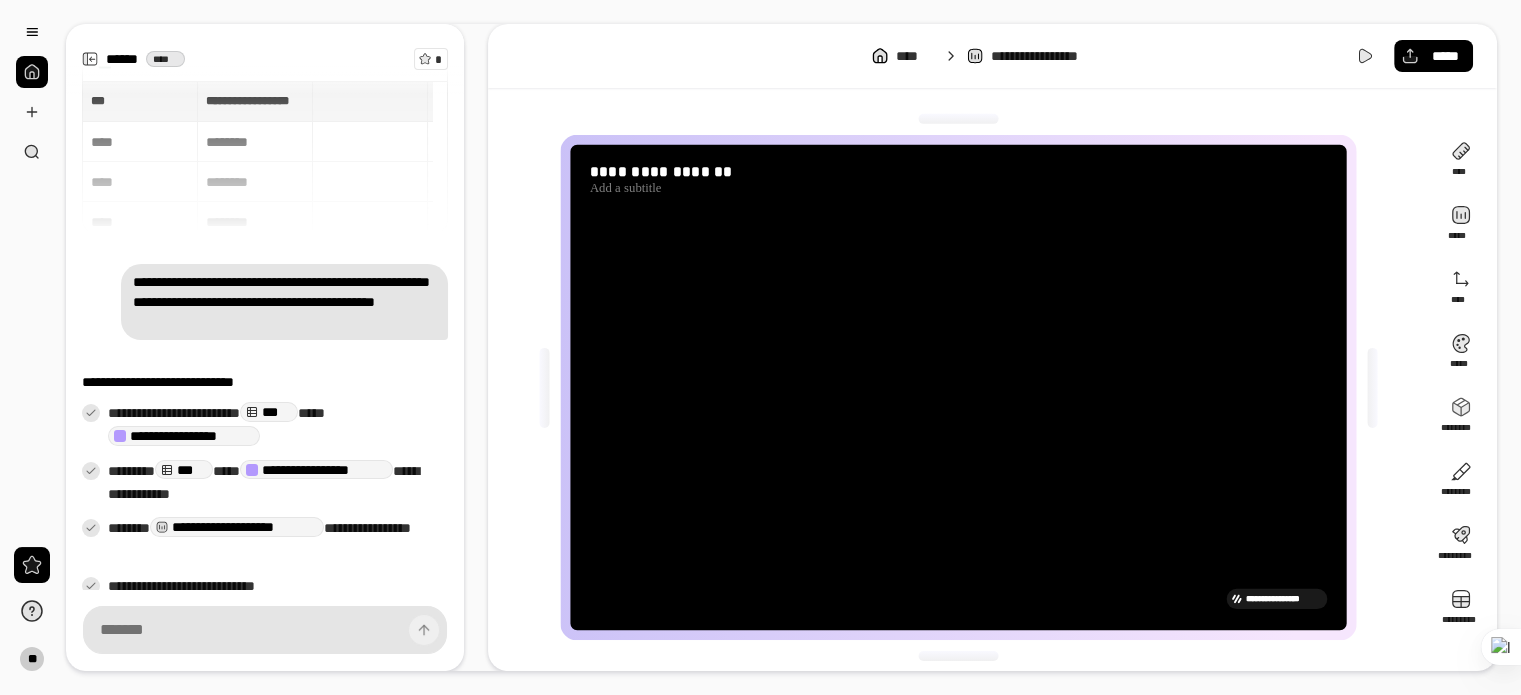 scroll, scrollTop: 53, scrollLeft: 0, axis: vertical 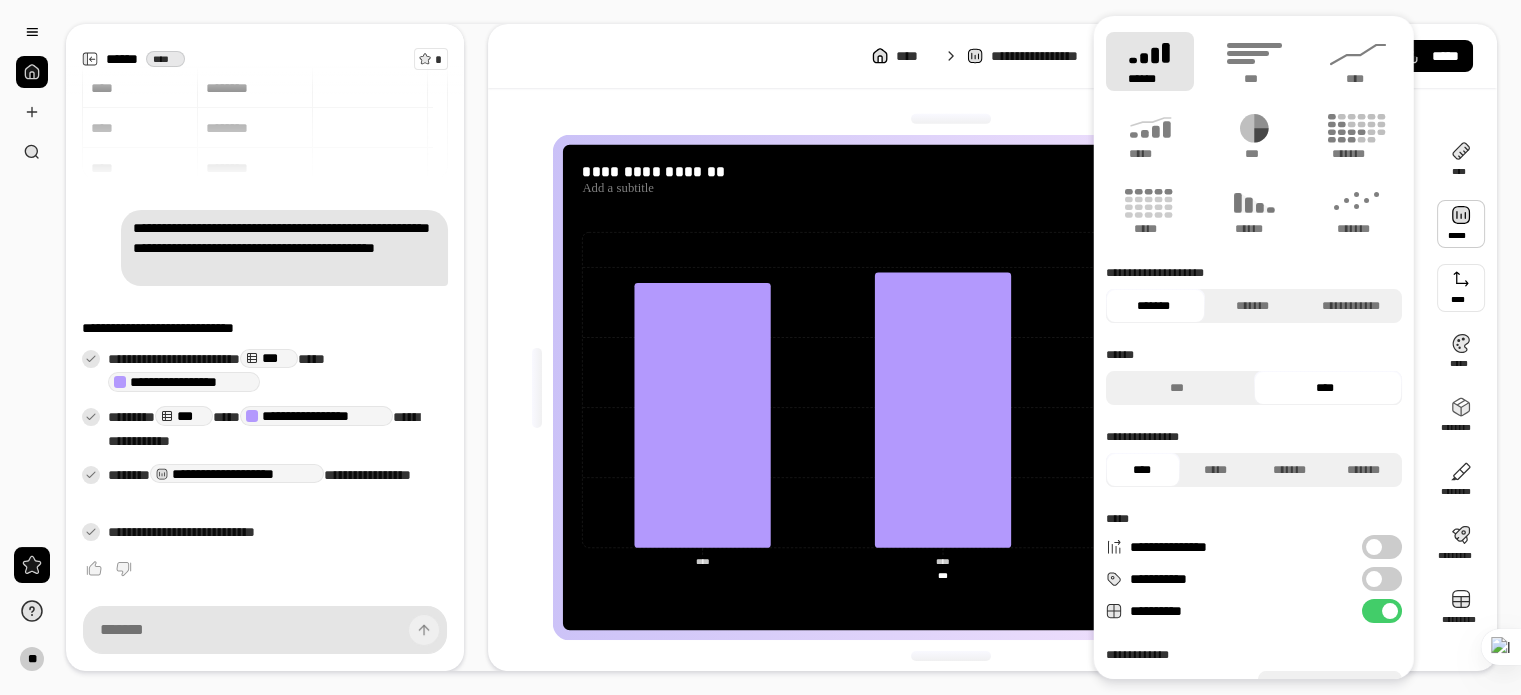 click at bounding box center (951, 119) 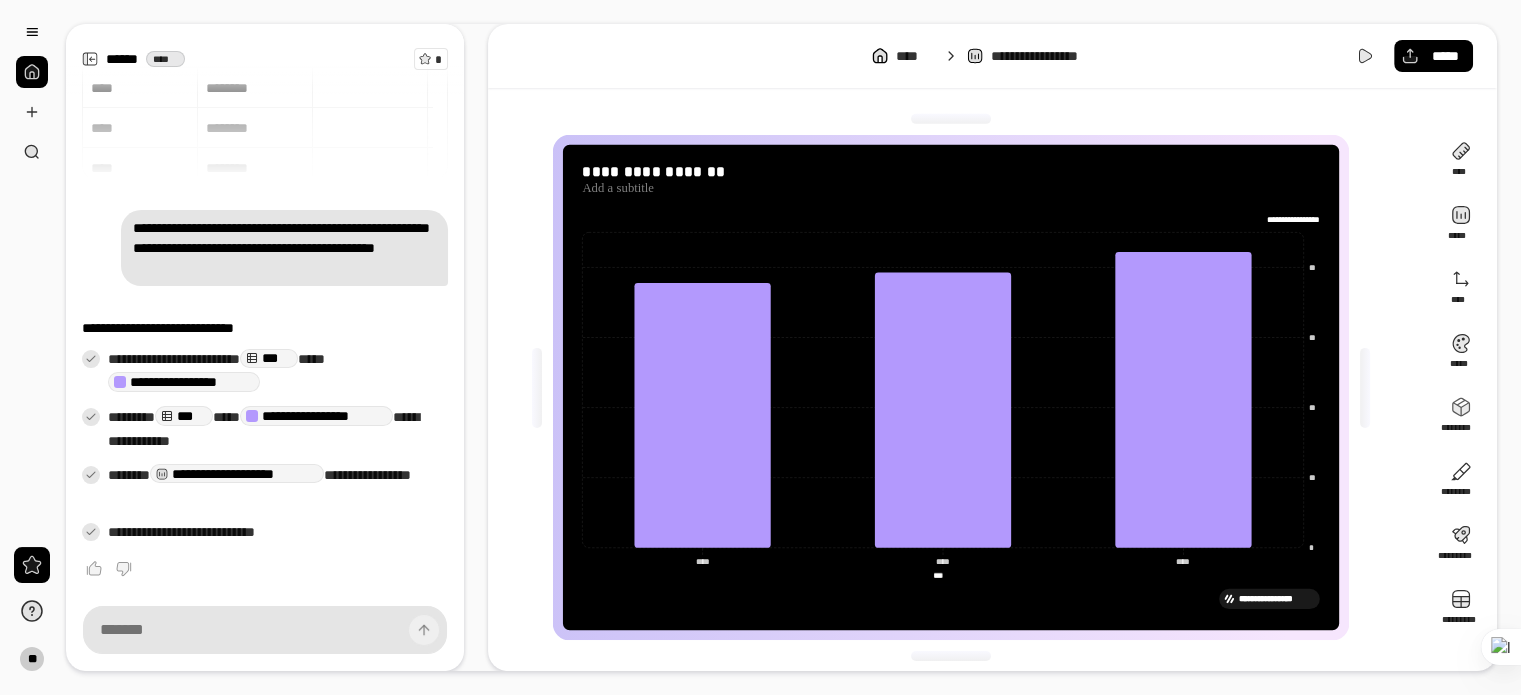 click on "***" at bounding box center (941, 575) 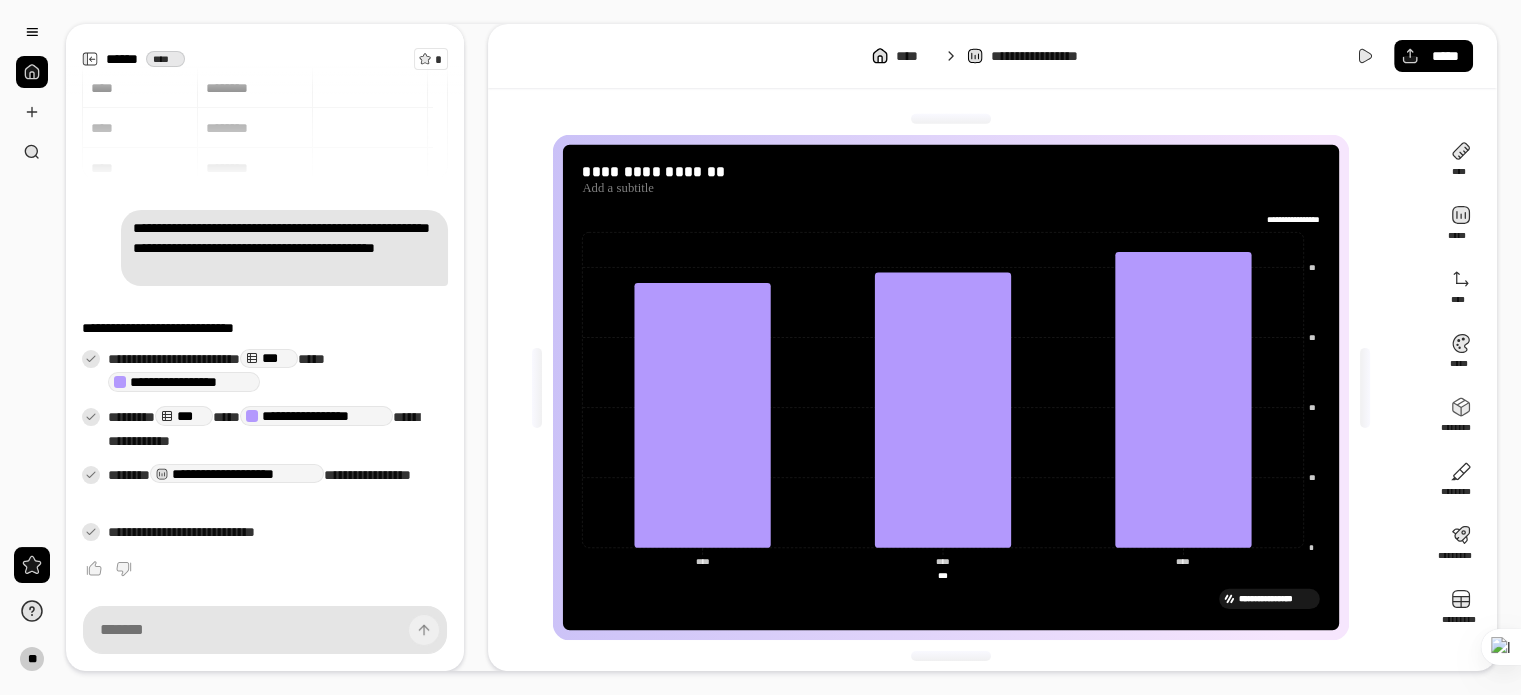 click on "*** *** *********" at bounding box center (941, 575) 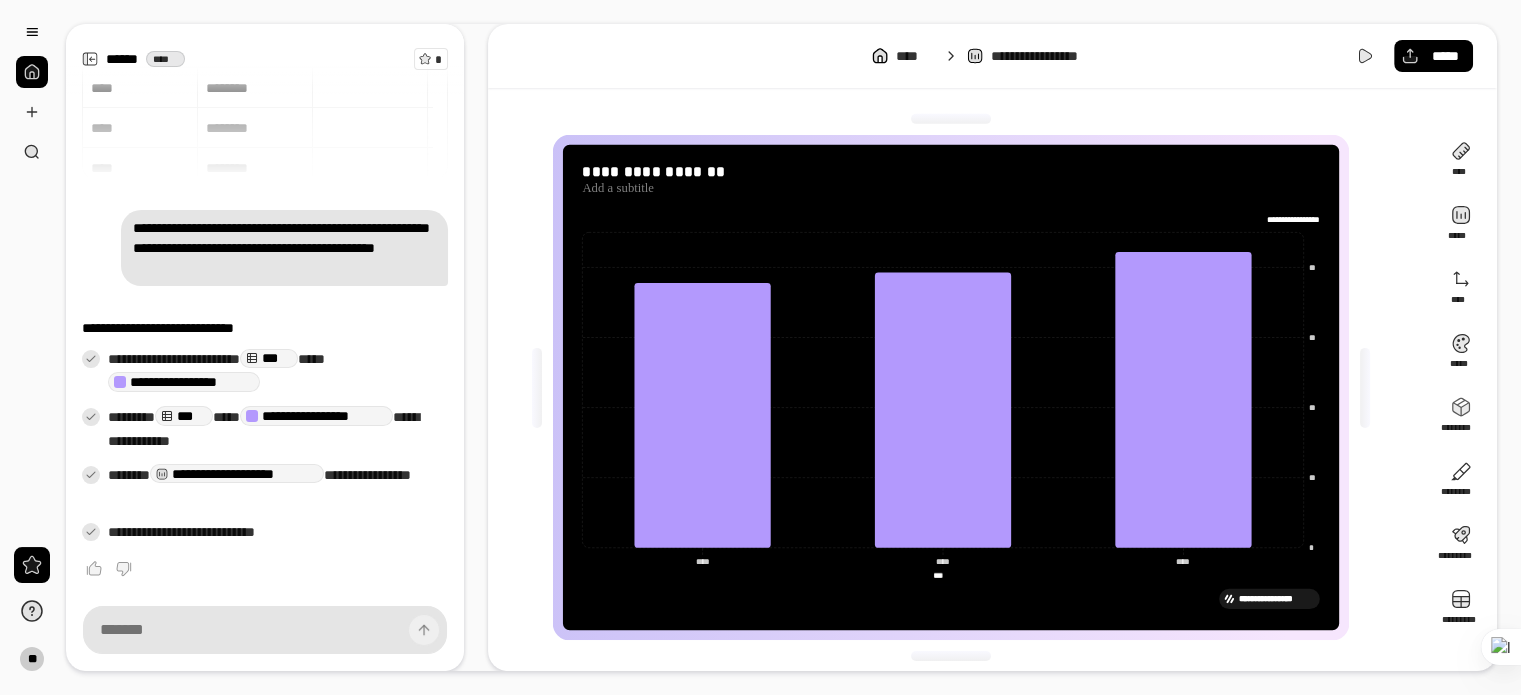 click on "*** *** *********" at bounding box center [942, 575] 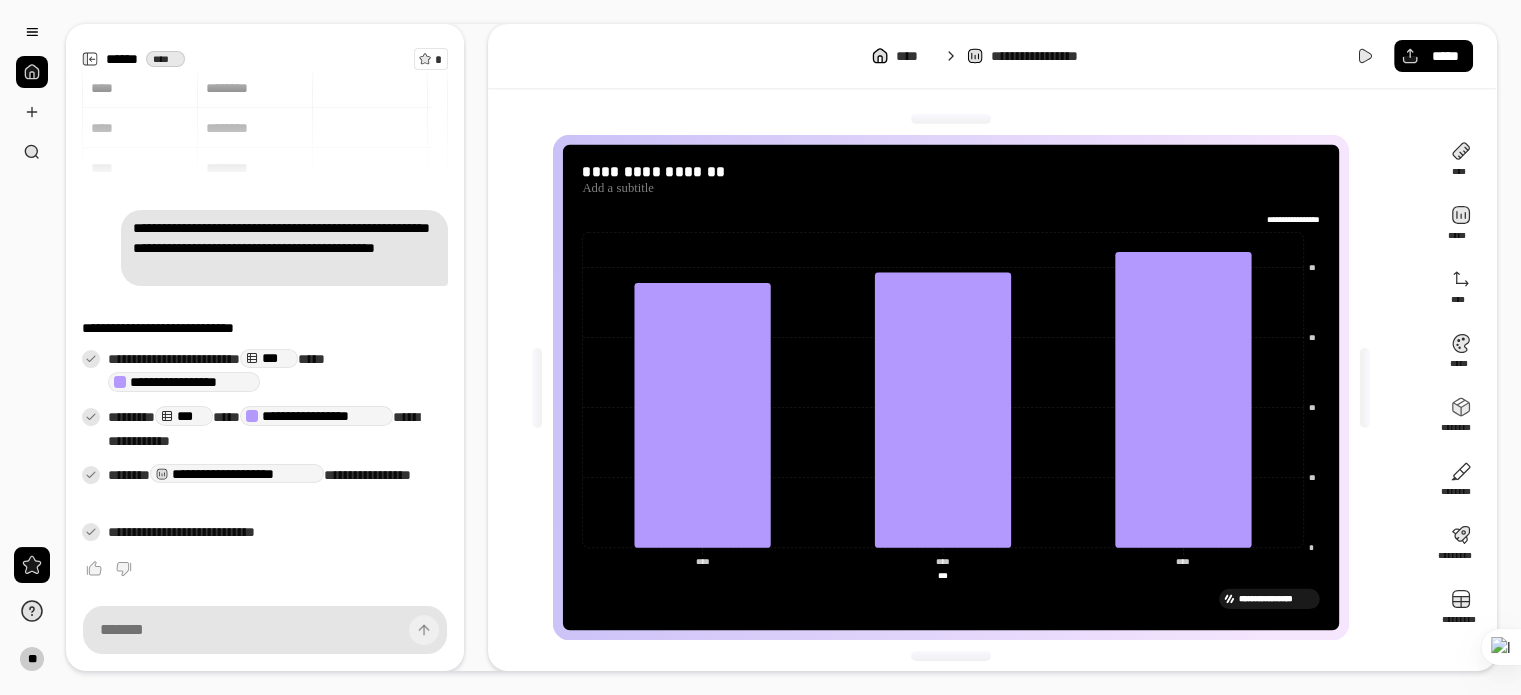 click on "*** *** *********" at bounding box center (941, 575) 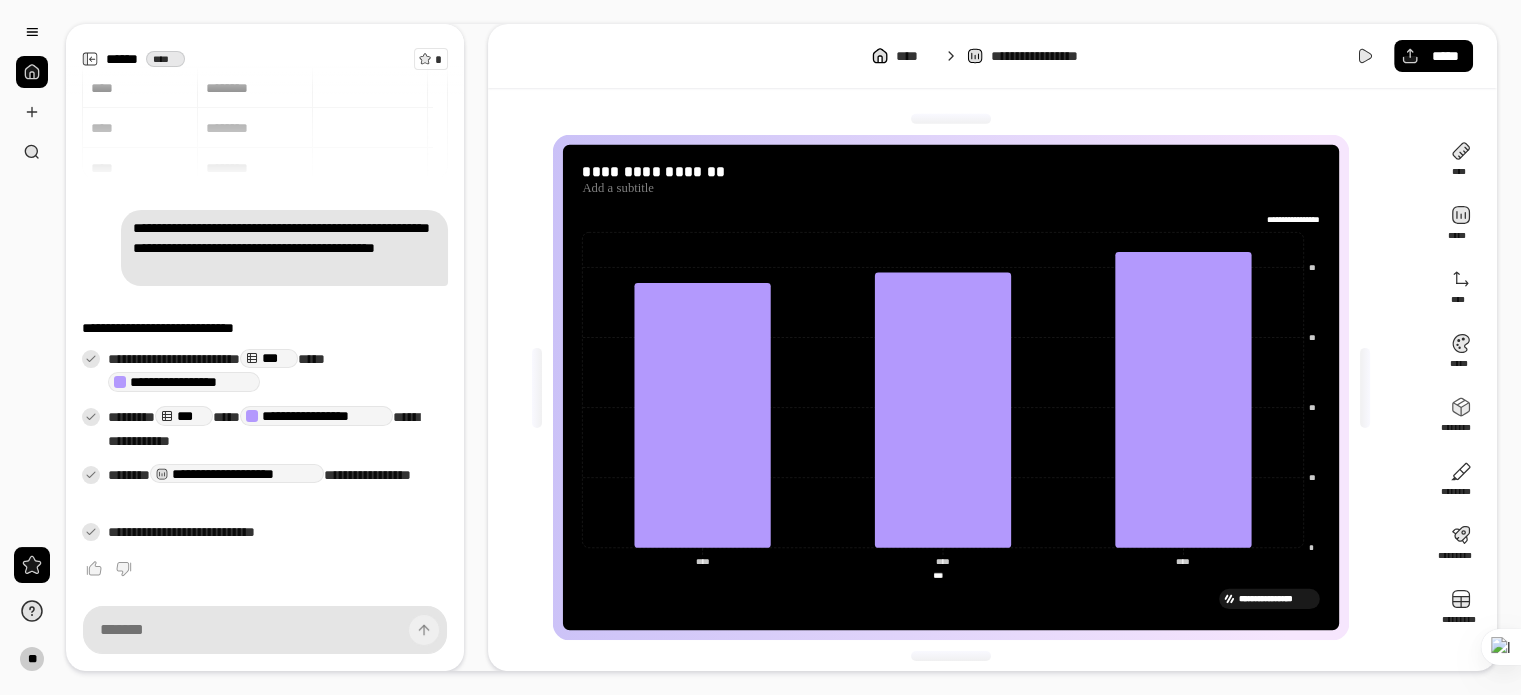 click on "*** *** *********" at bounding box center [941, 575] 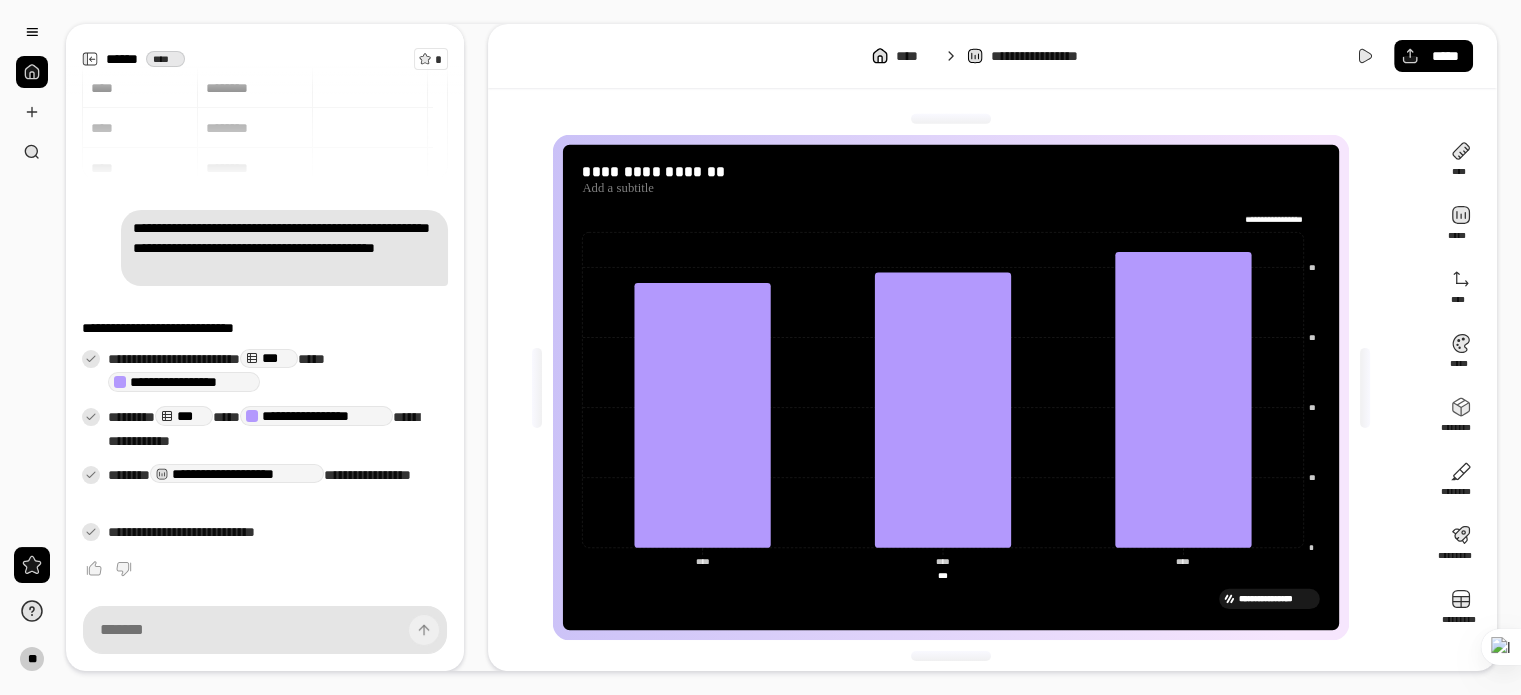 click on "**********" at bounding box center (1282, 219) 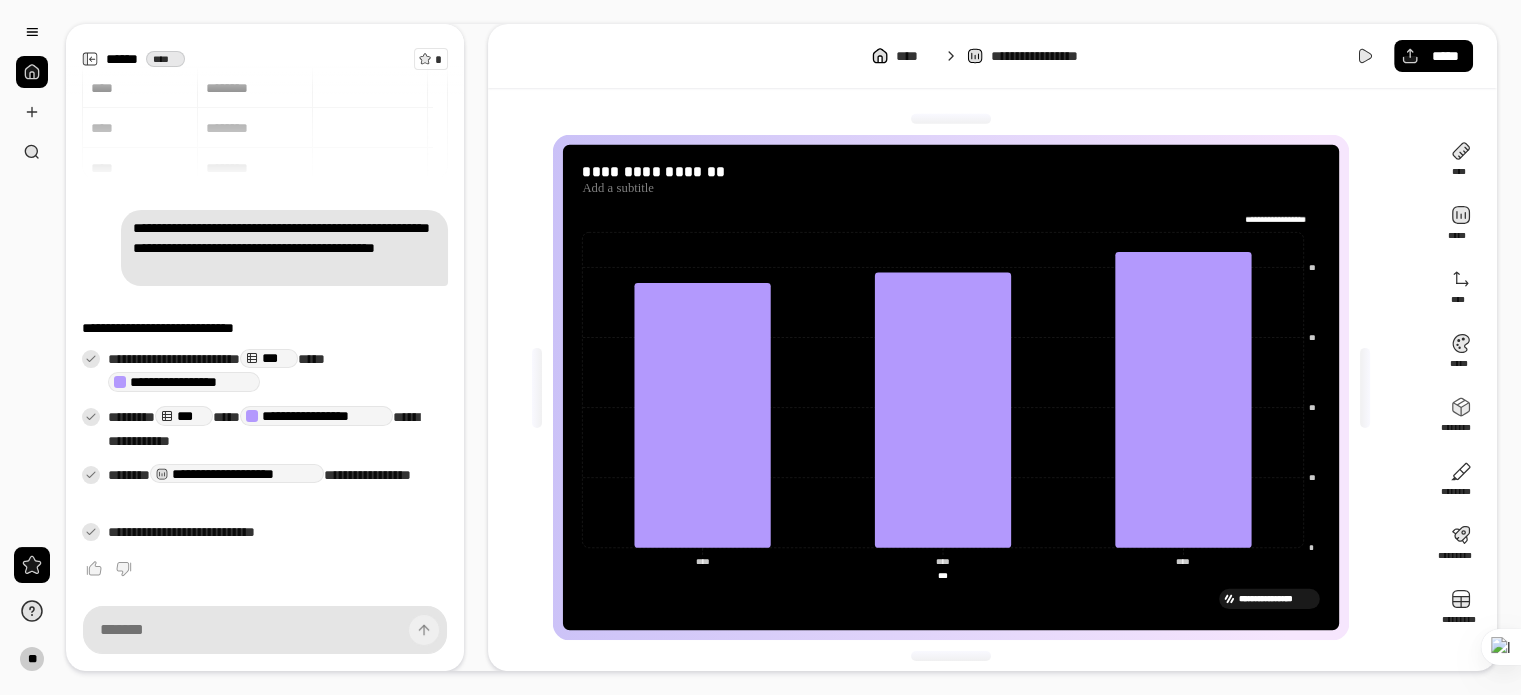 click on "**********" at bounding box center [1282, 219] 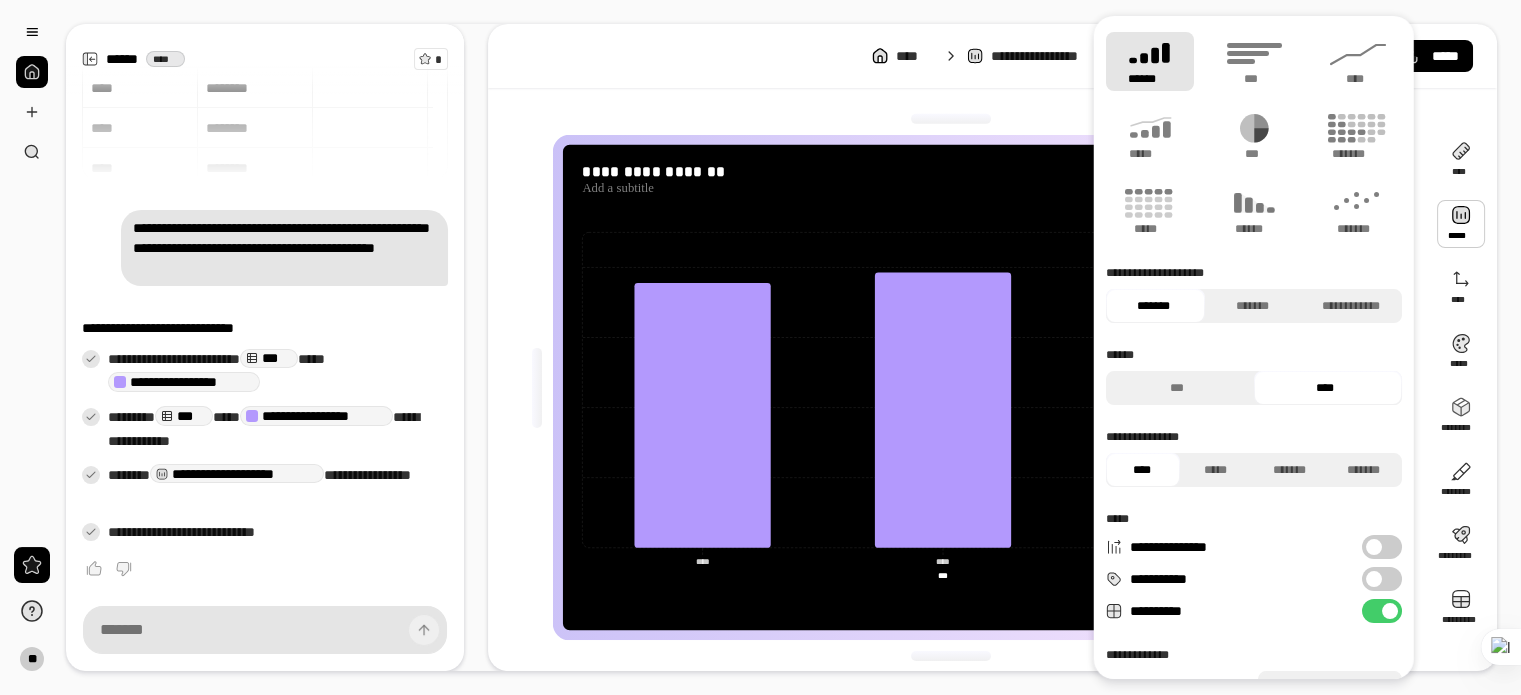type on "**********" 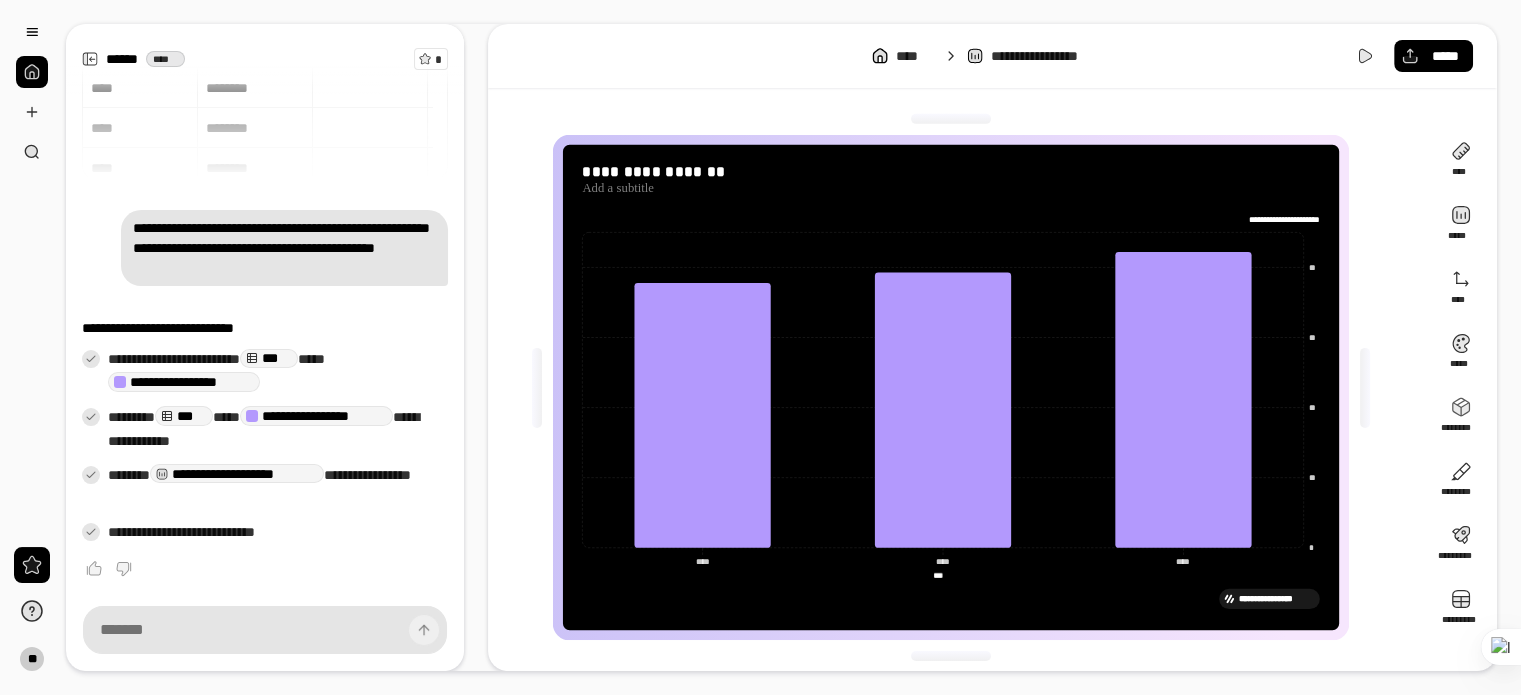 click on "***" at bounding box center (941, 575) 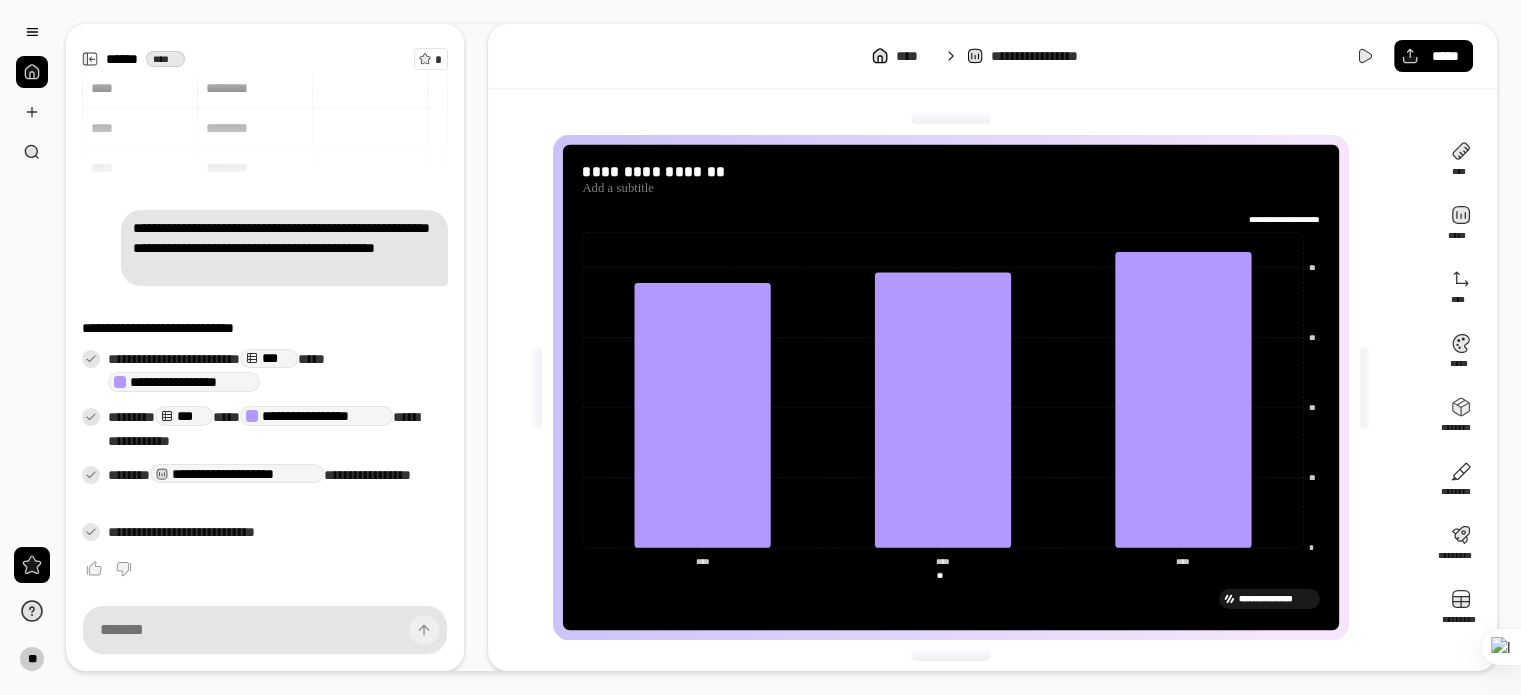 type on "*" 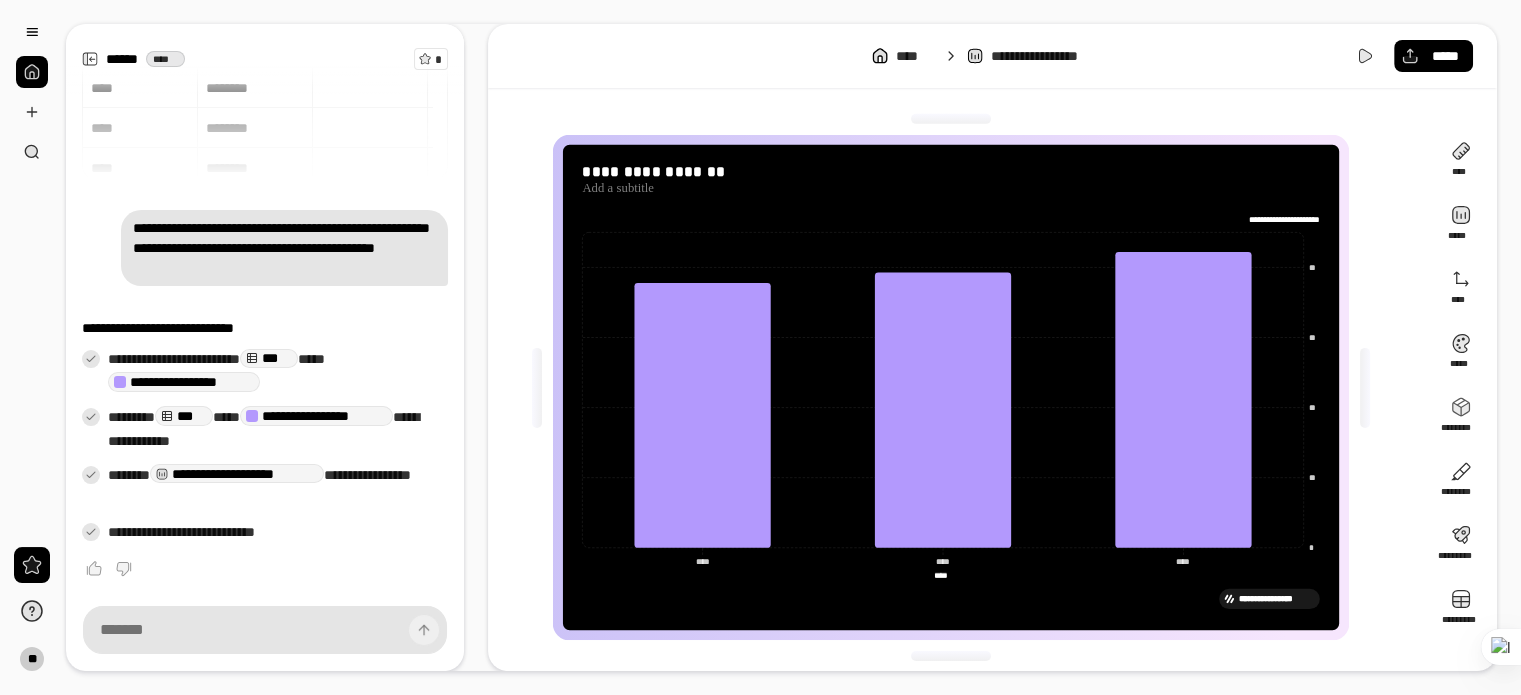 type on "****" 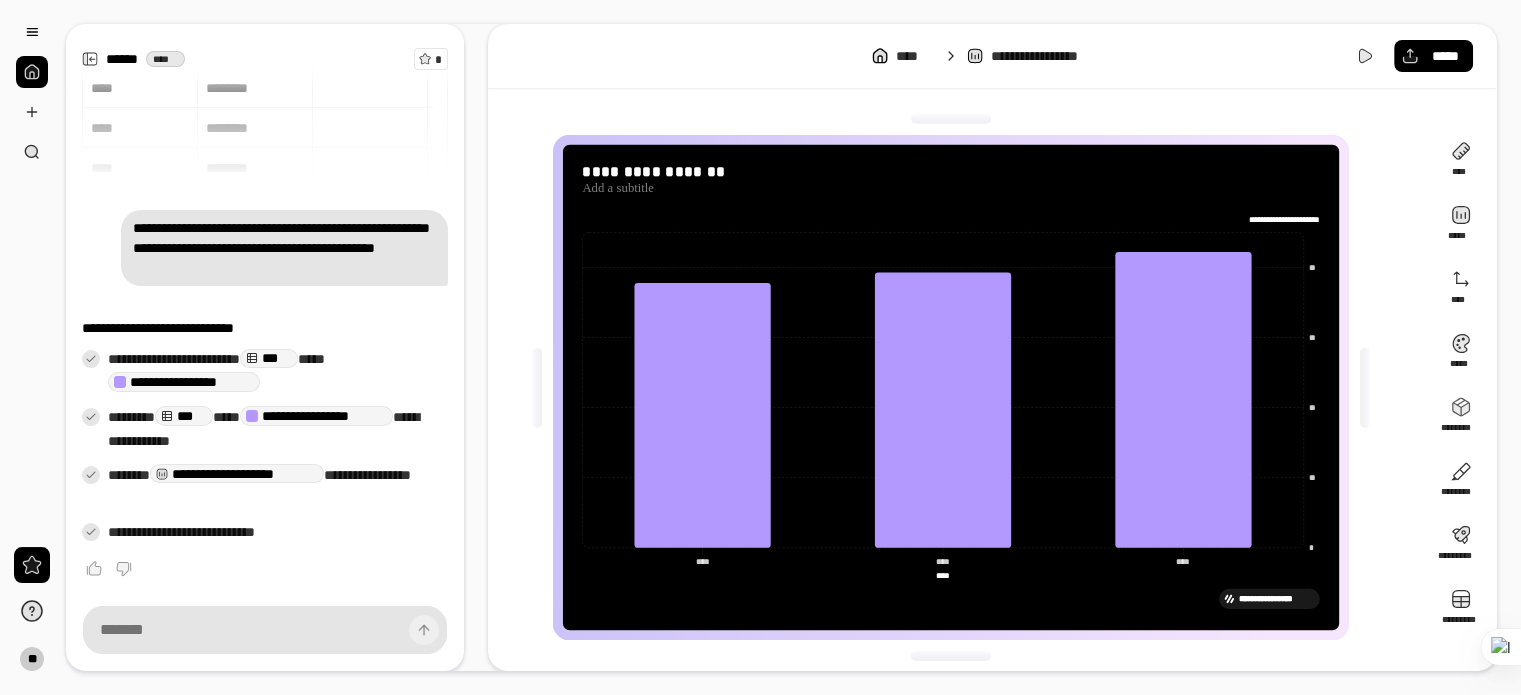 drag, startPoint x: 952, startPoint y: 575, endPoint x: 927, endPoint y: 575, distance: 25 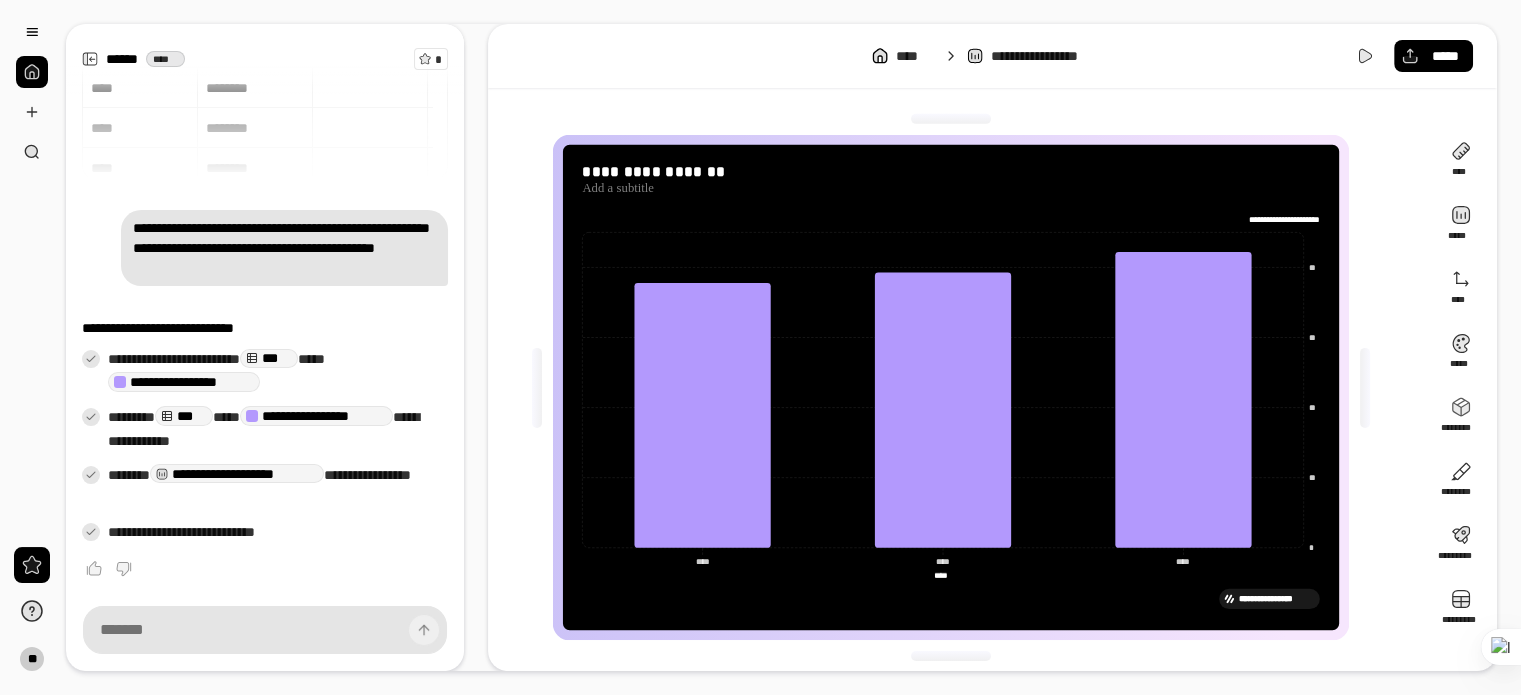 drag, startPoint x: 927, startPoint y: 575, endPoint x: 958, endPoint y: 578, distance: 31.144823 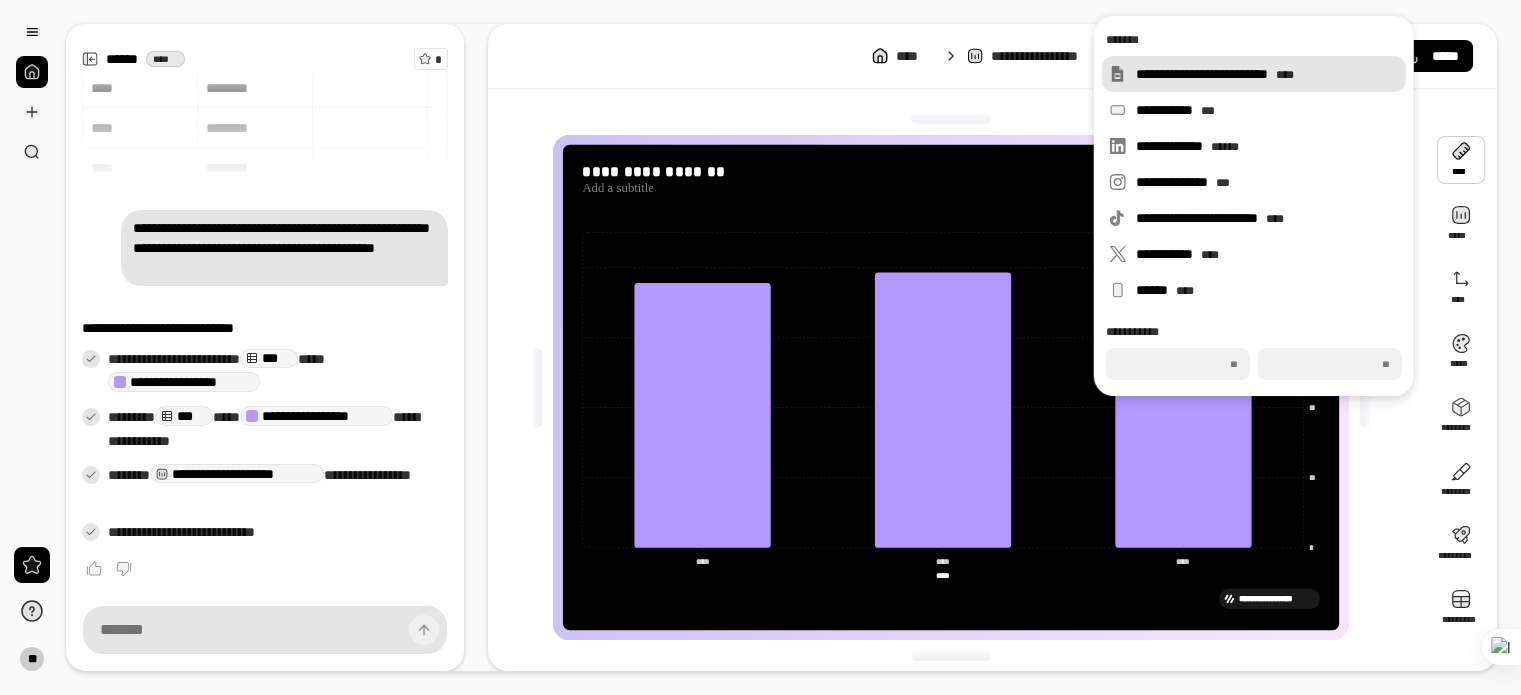 click on "****" at bounding box center (1285, 75) 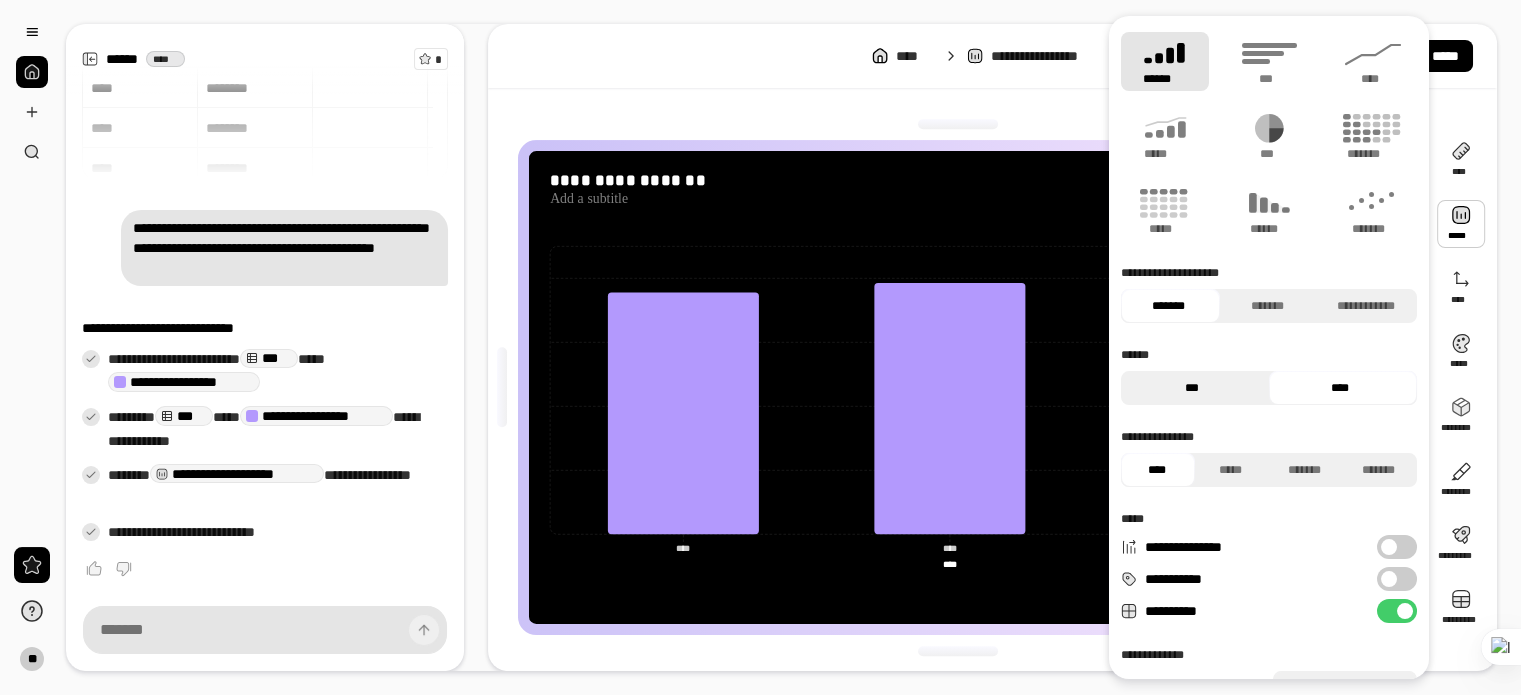 click on "***" at bounding box center [1192, 388] 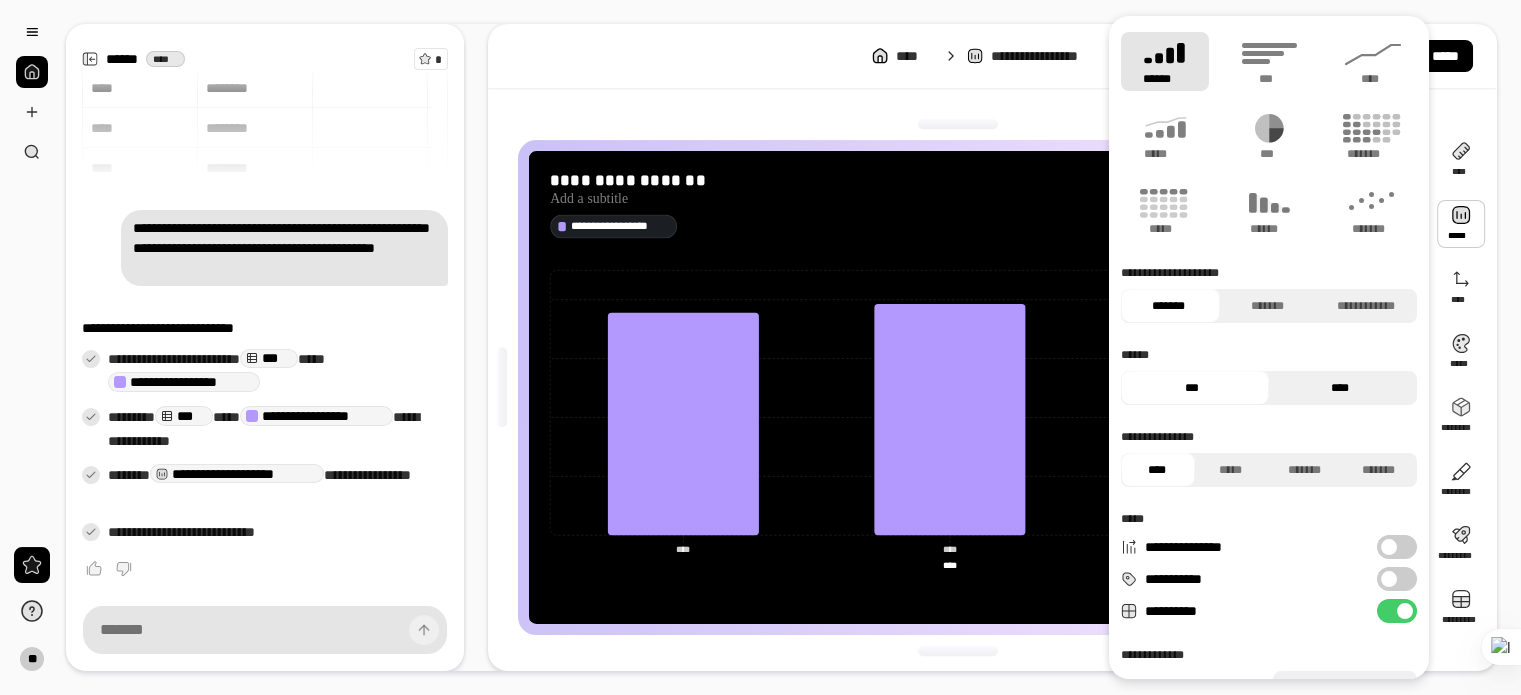 click on "****" at bounding box center (1340, 388) 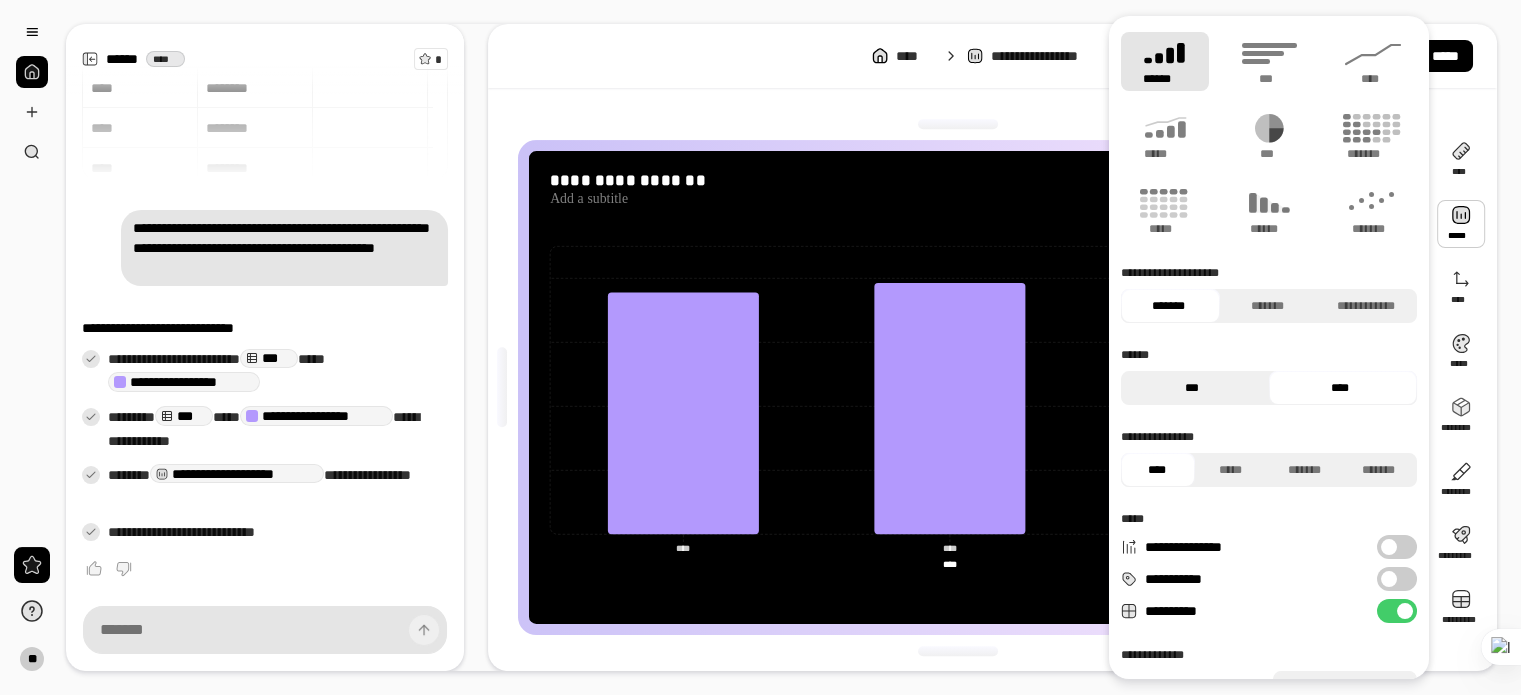 click on "***" at bounding box center (1192, 388) 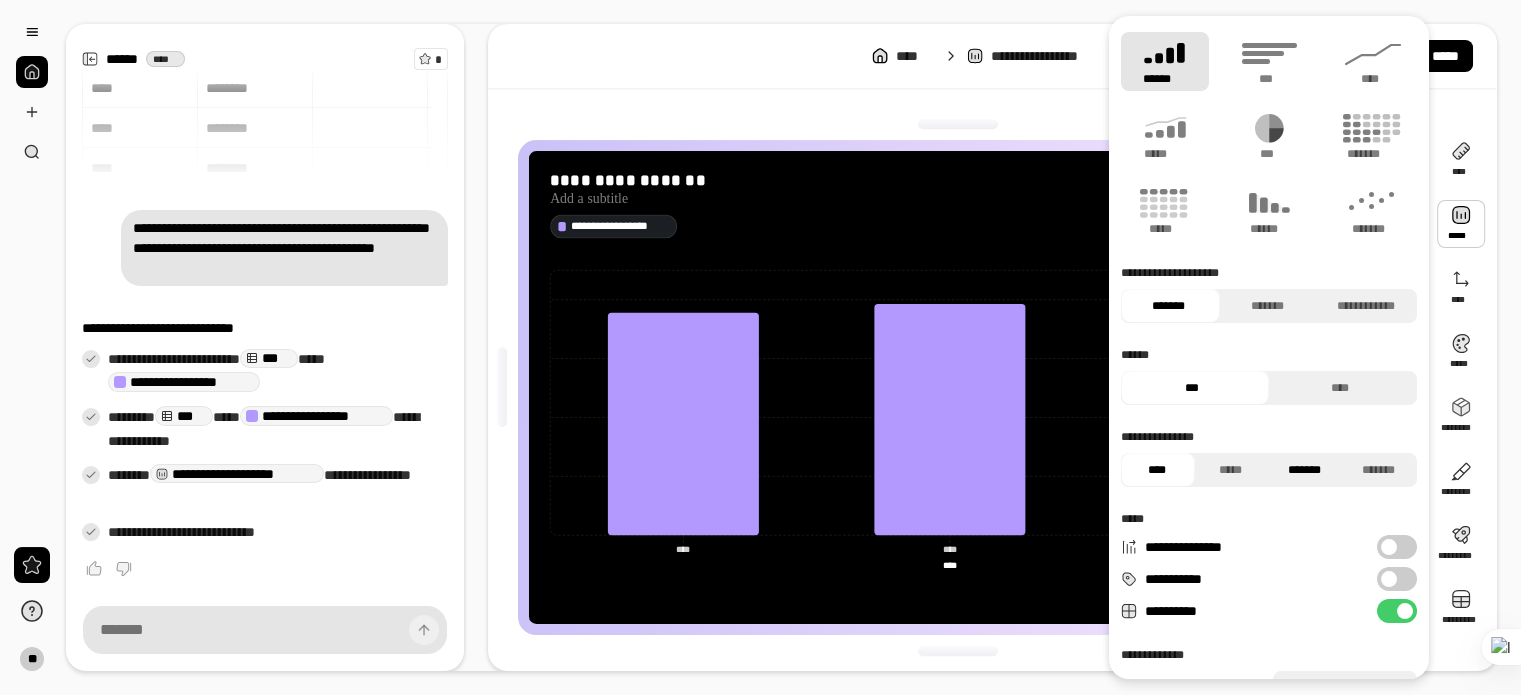 click on "*******" at bounding box center (1304, 470) 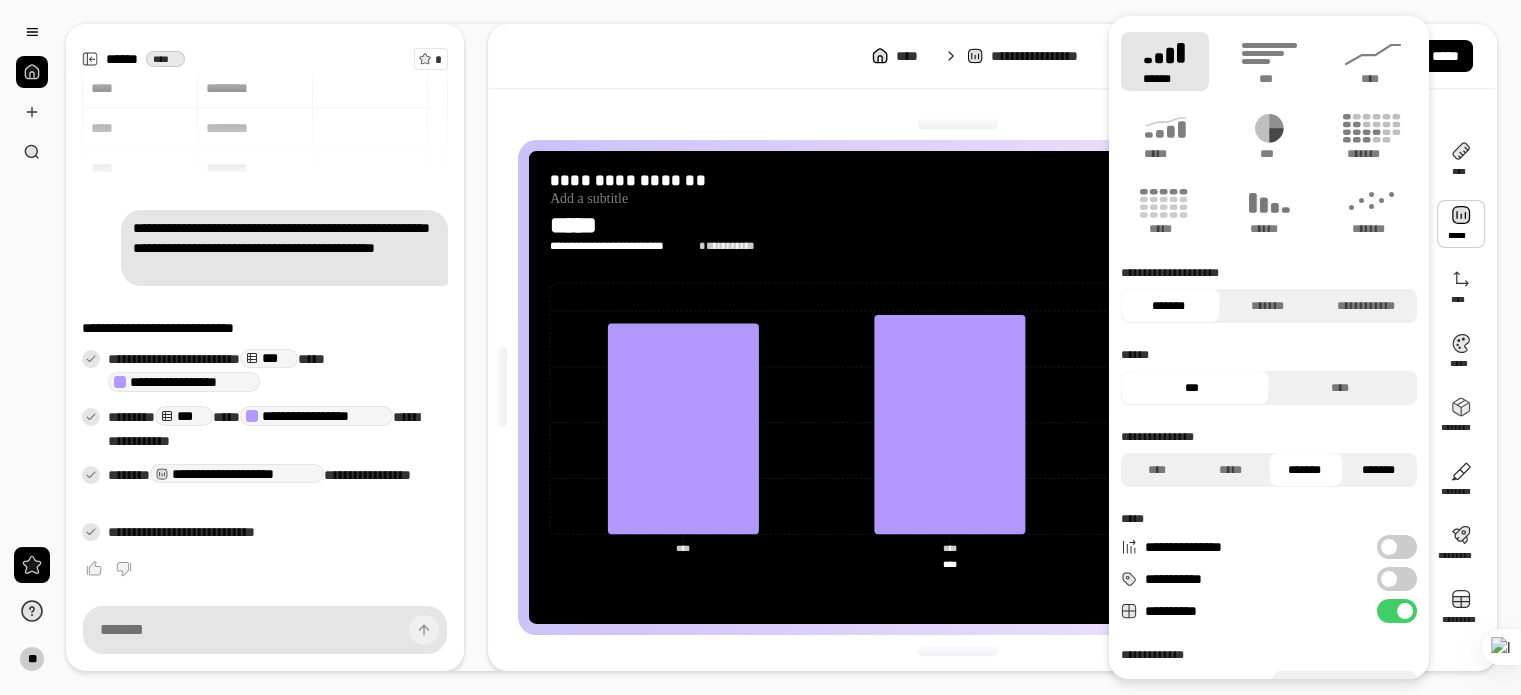 click on "*******" at bounding box center [1378, 470] 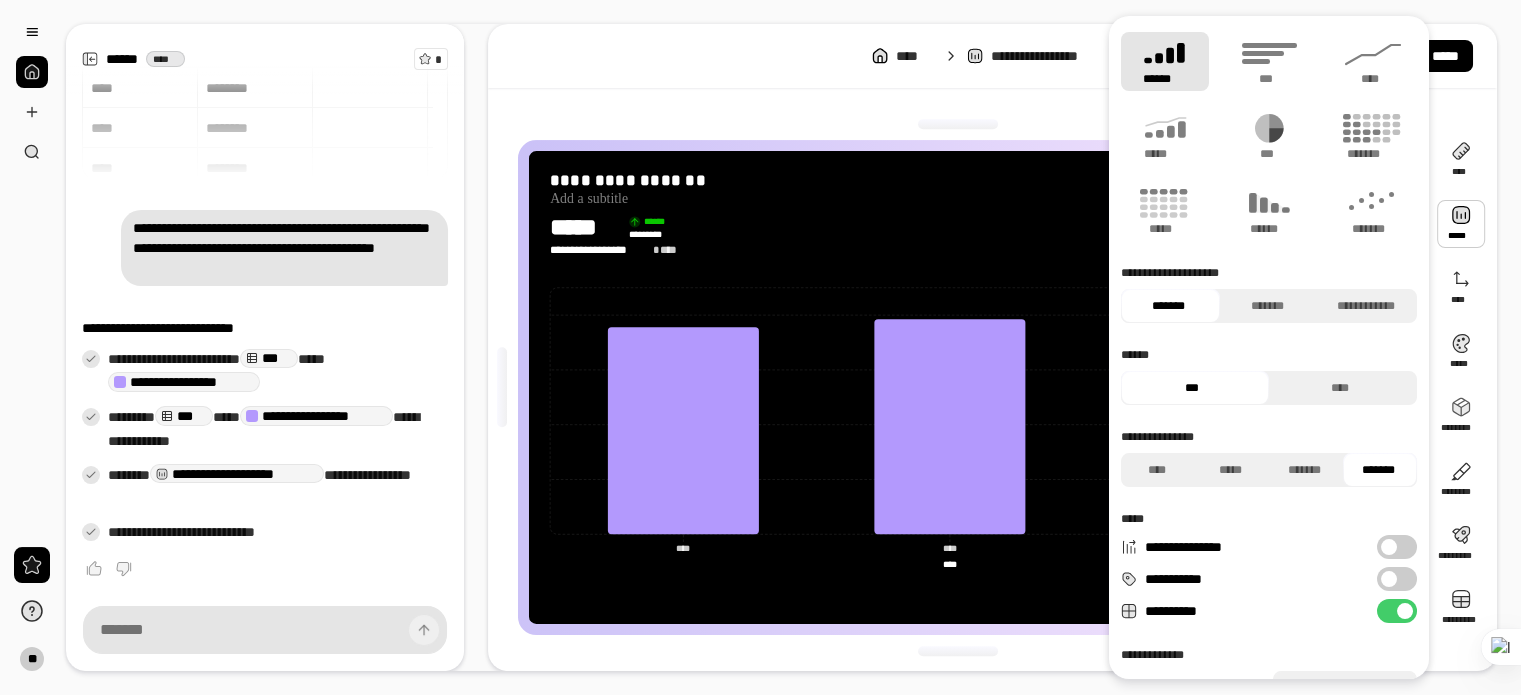 click on "**********" at bounding box center (1397, 579) 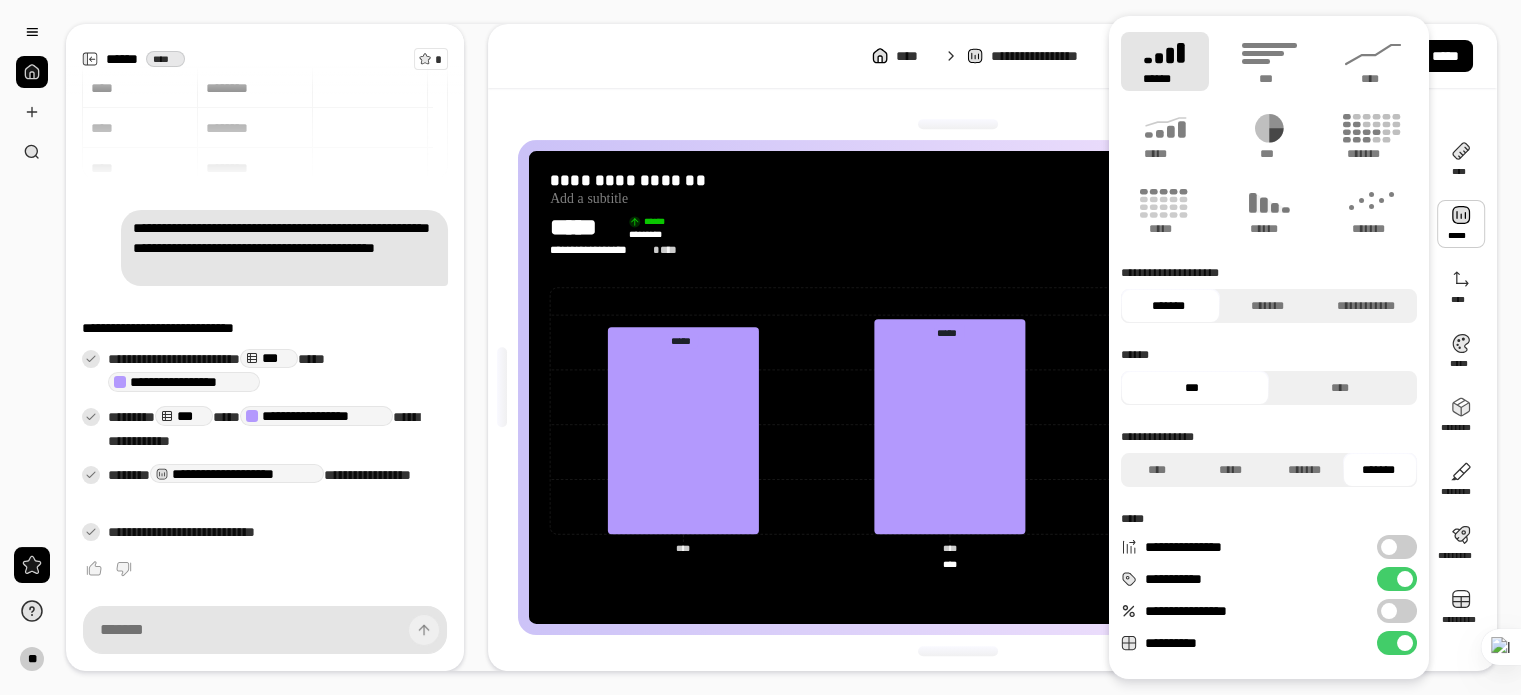 scroll, scrollTop: 113, scrollLeft: 0, axis: vertical 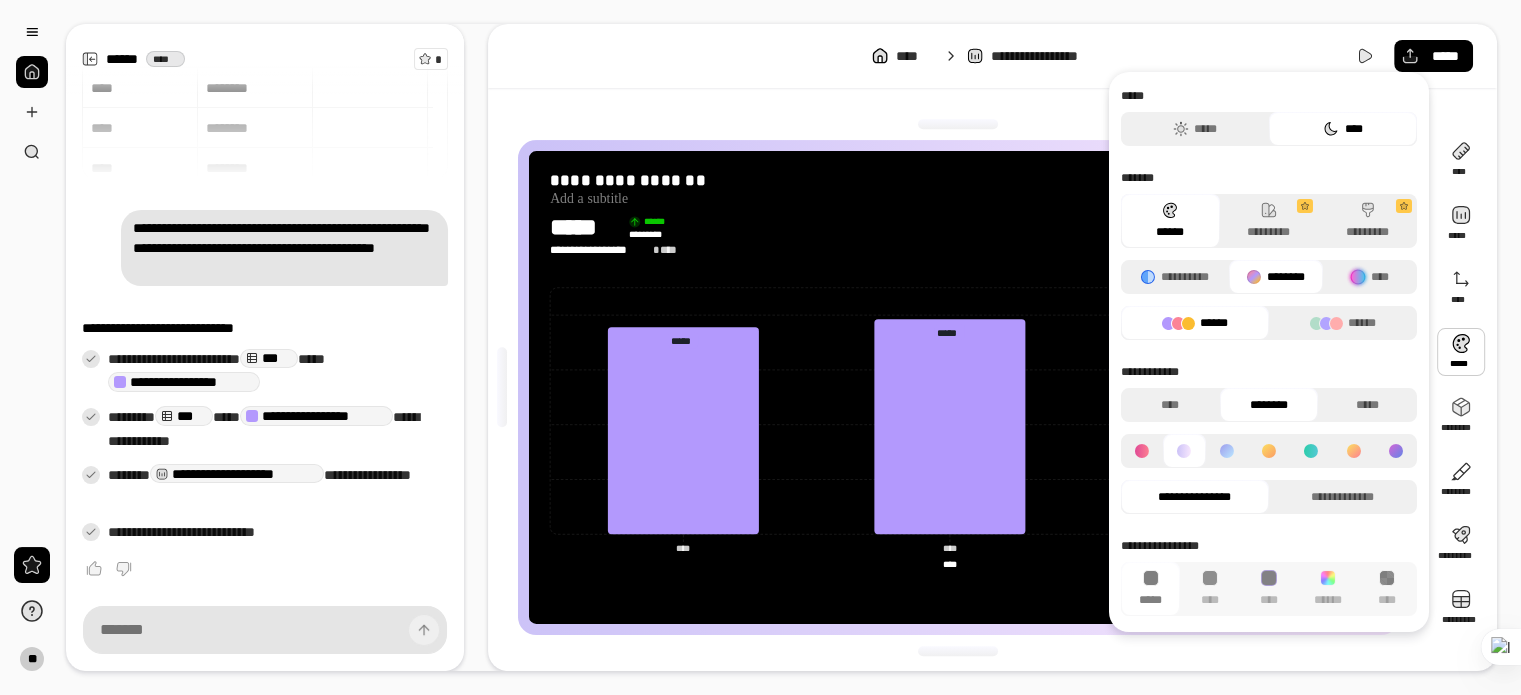 click at bounding box center [1461, 352] 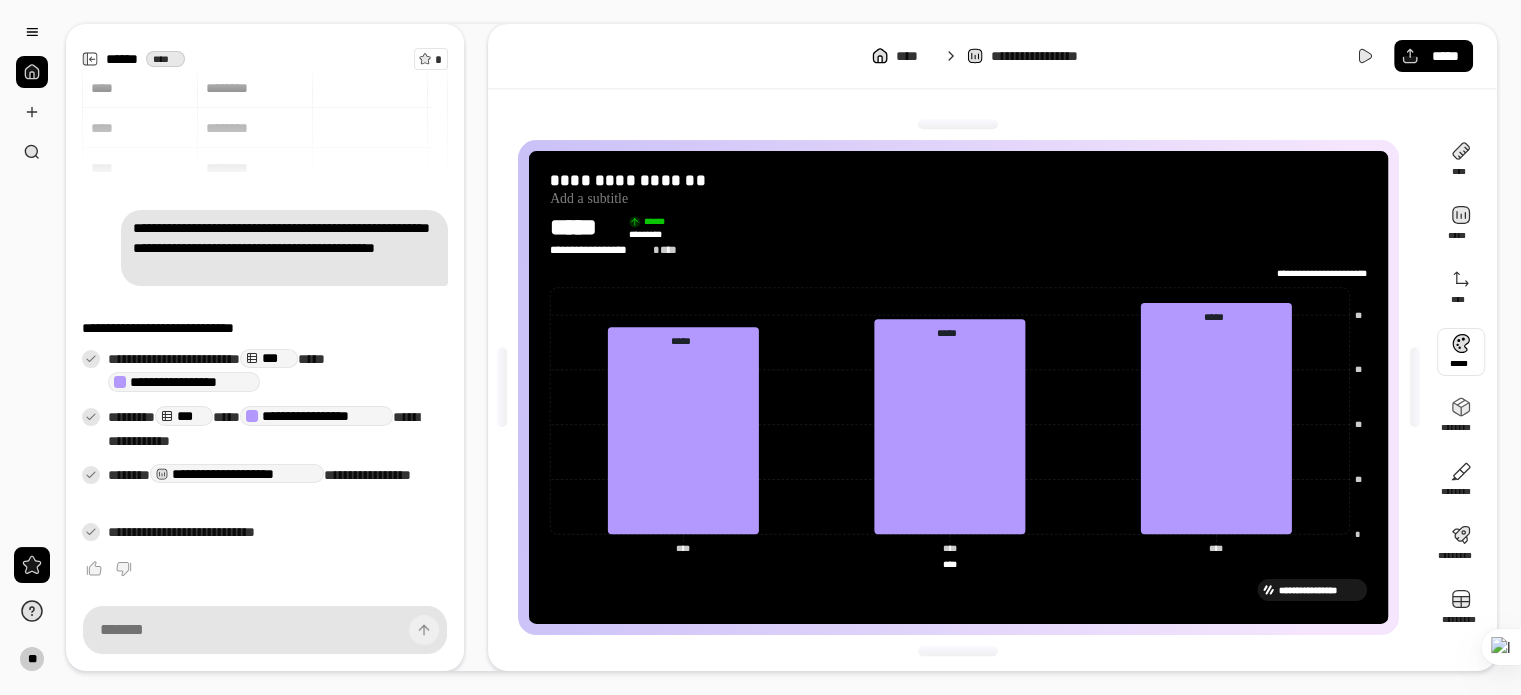 click at bounding box center (1461, 352) 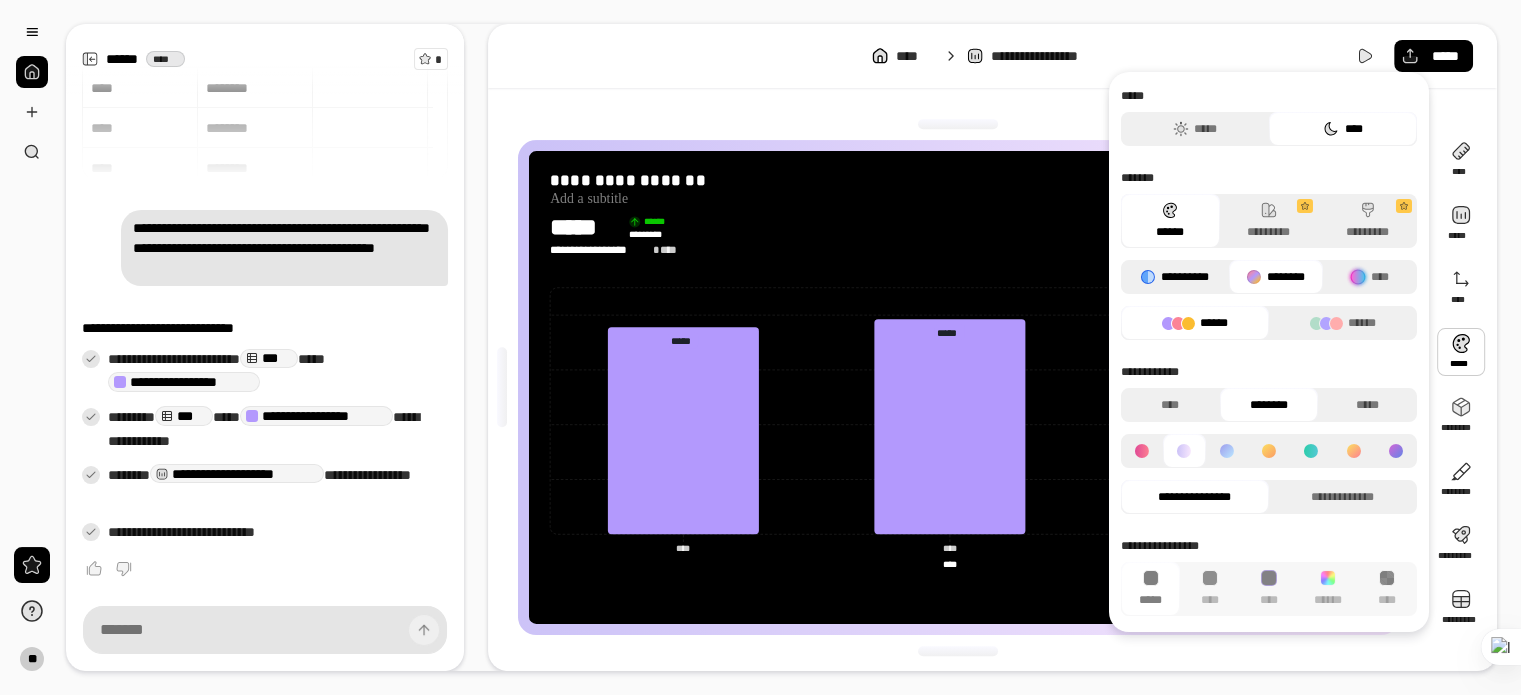 click on "**********" at bounding box center [1175, 277] 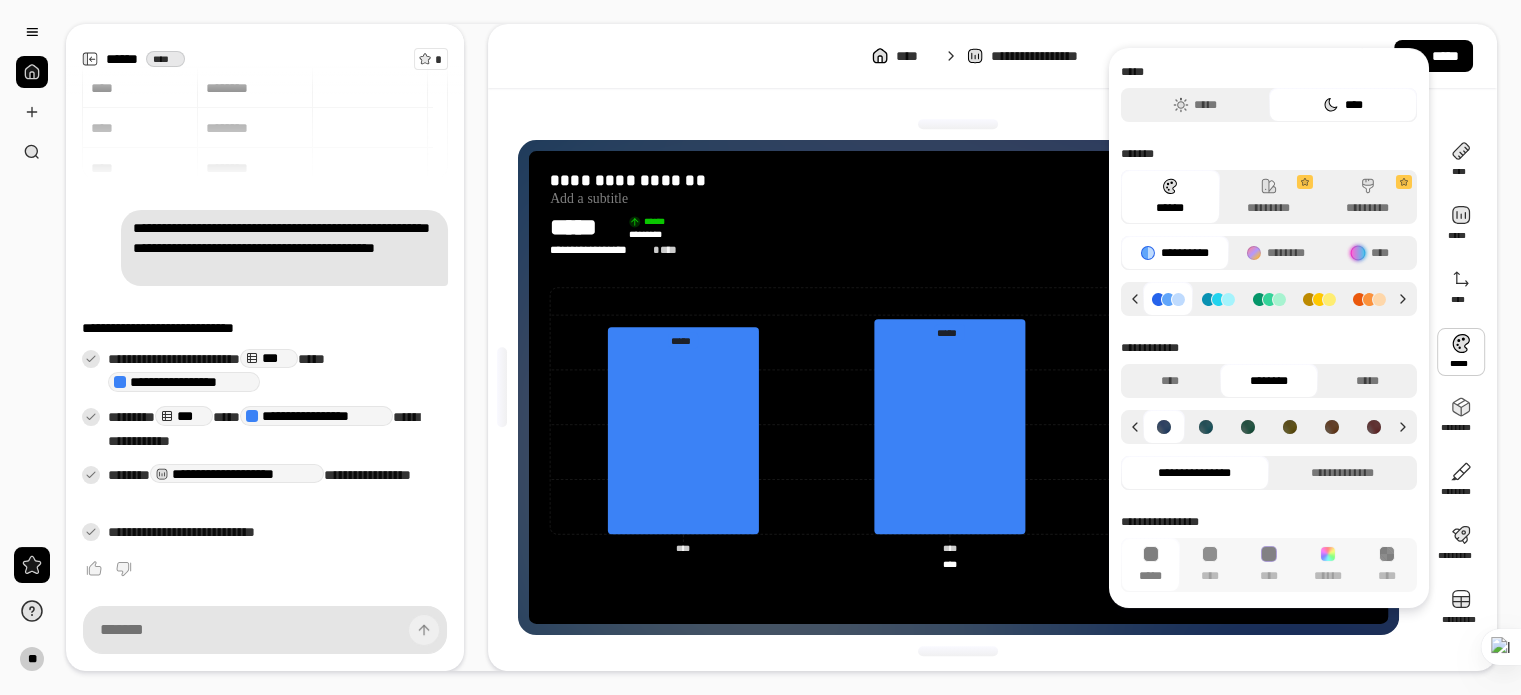 scroll, scrollTop: 24, scrollLeft: 0, axis: vertical 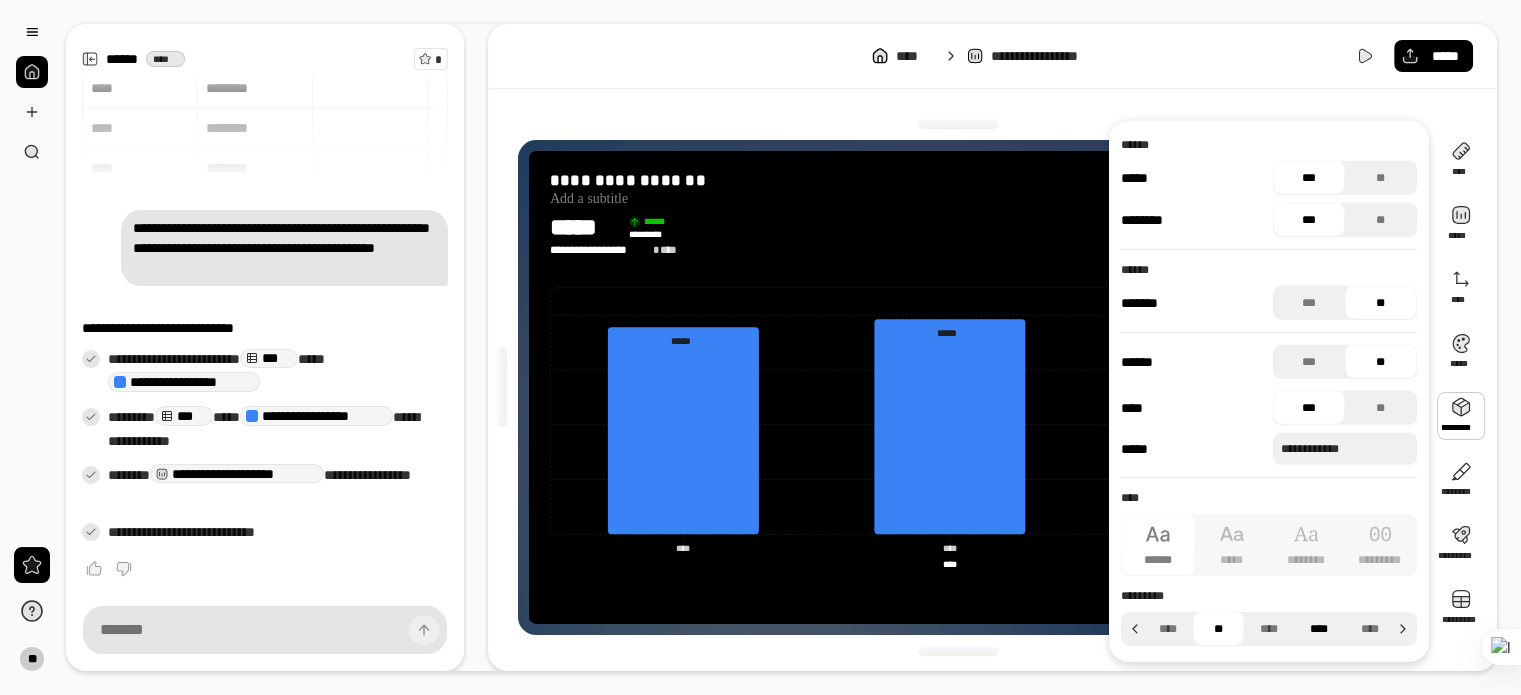 click on "****" at bounding box center [1319, 629] 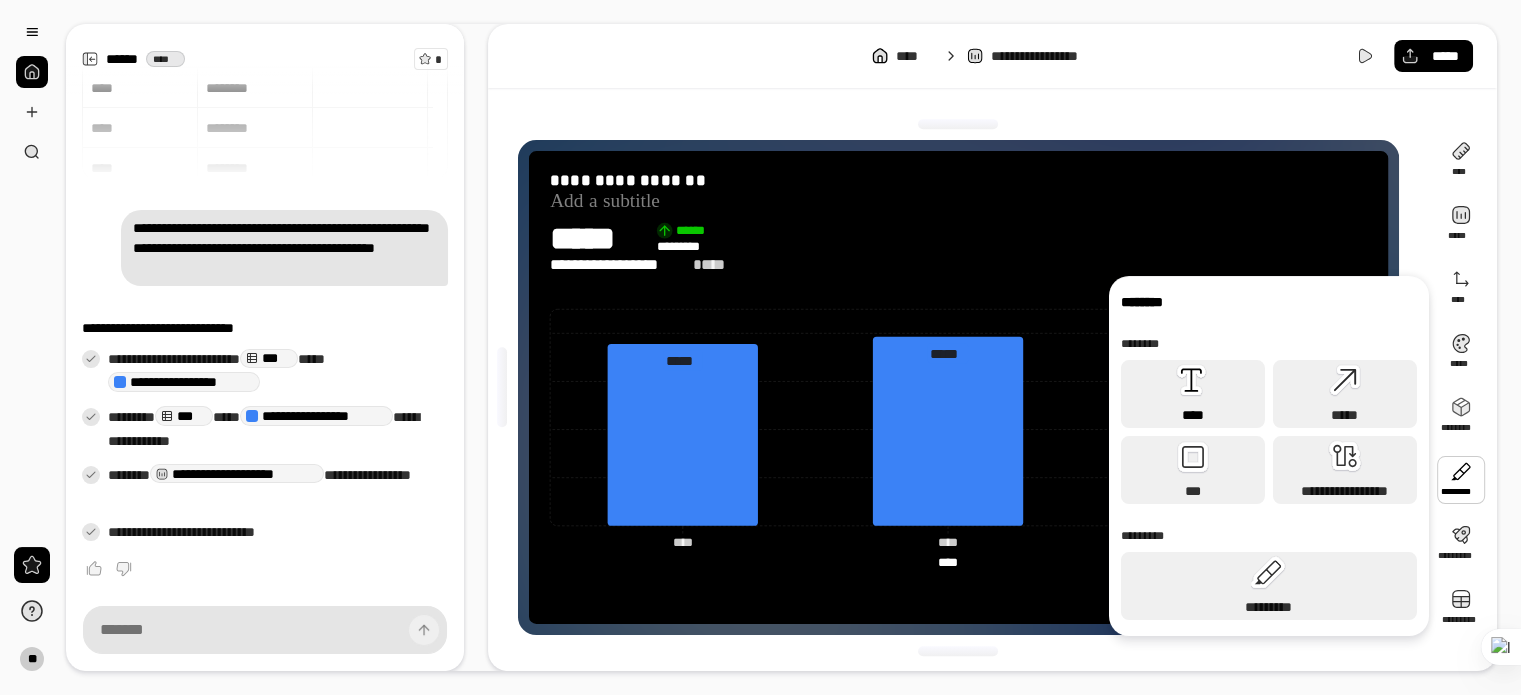 click 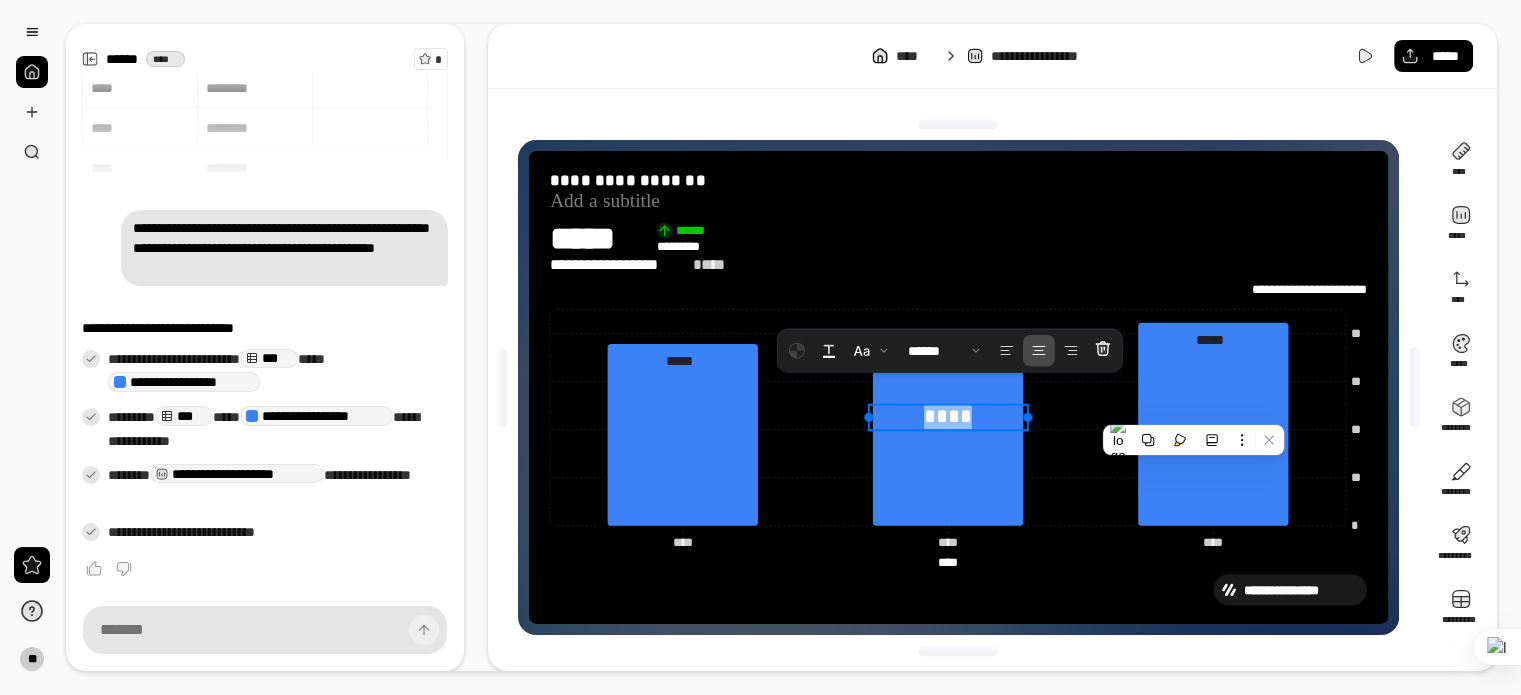 click on "****" at bounding box center [947, 417] 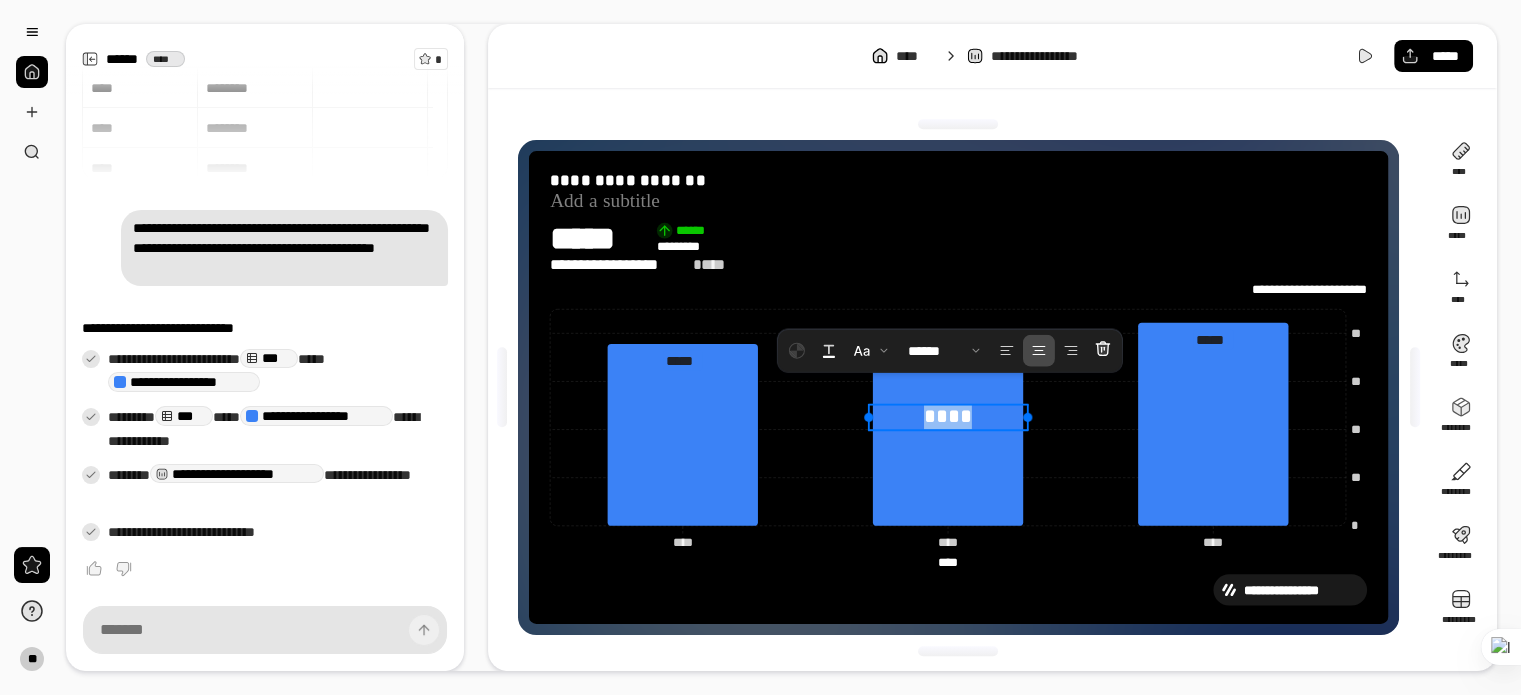 drag, startPoint x: 972, startPoint y: 397, endPoint x: 921, endPoint y: 399, distance: 51.0392 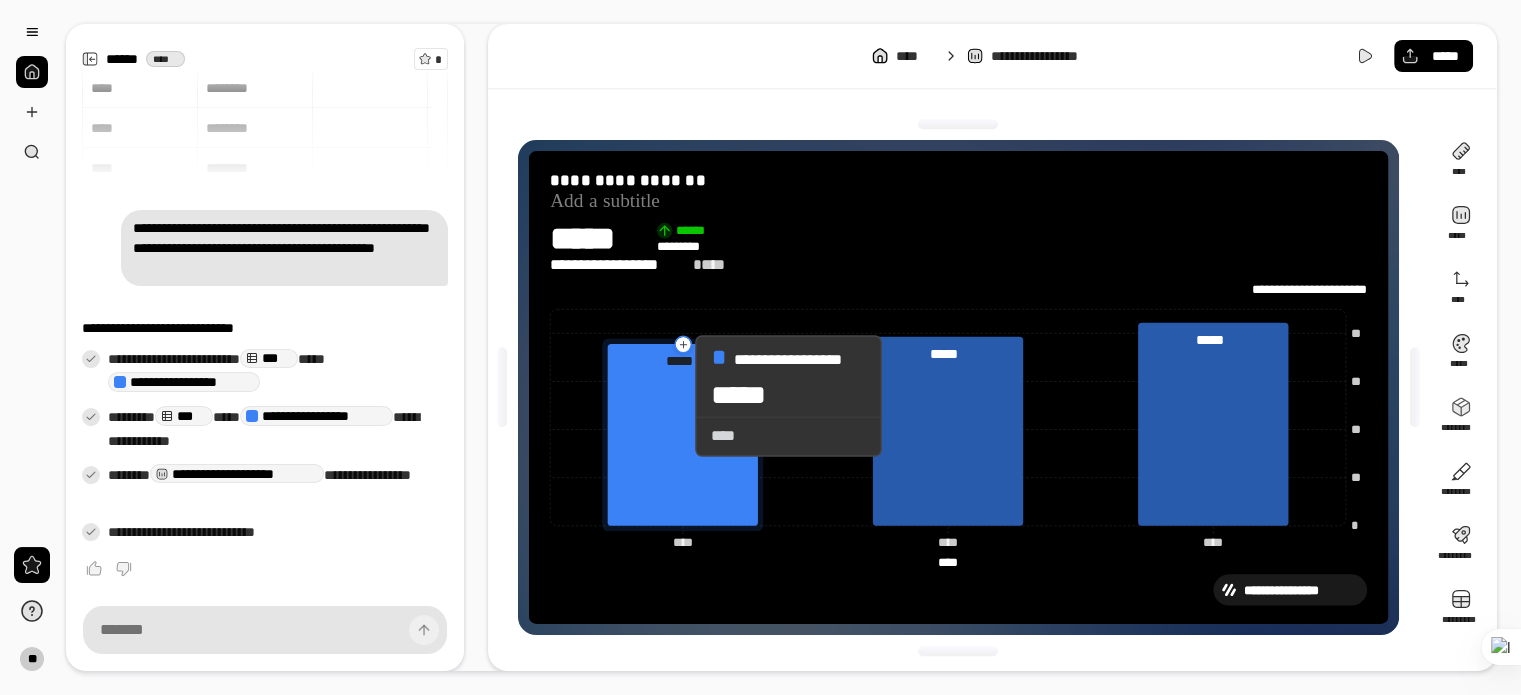 click 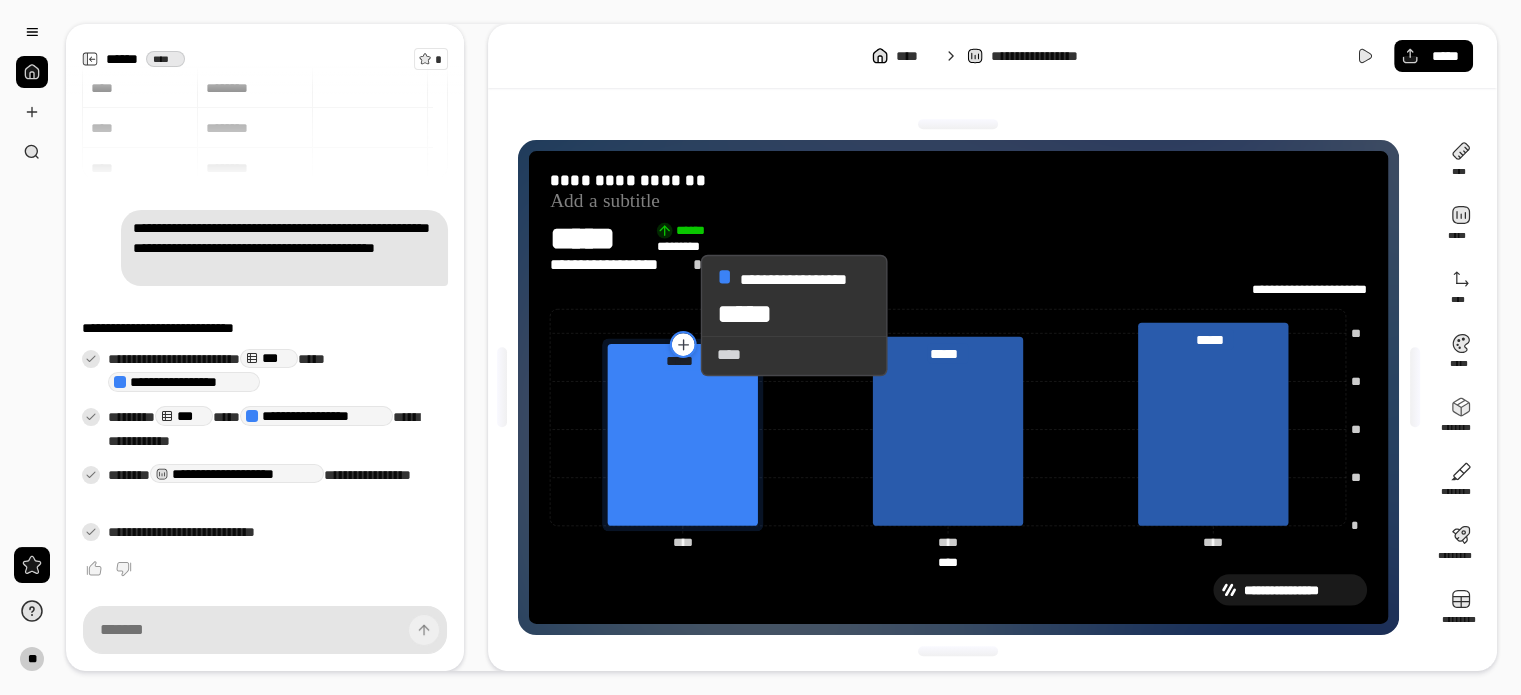 click 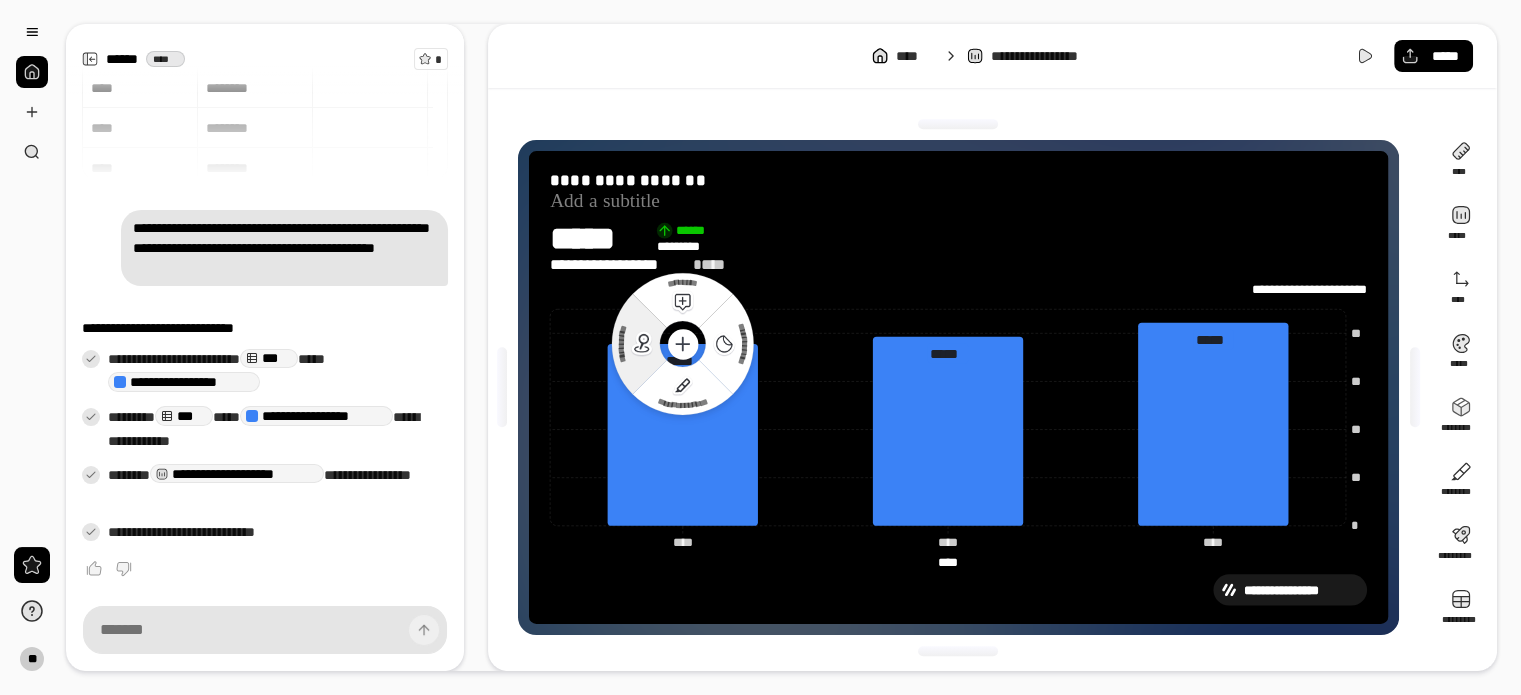 click 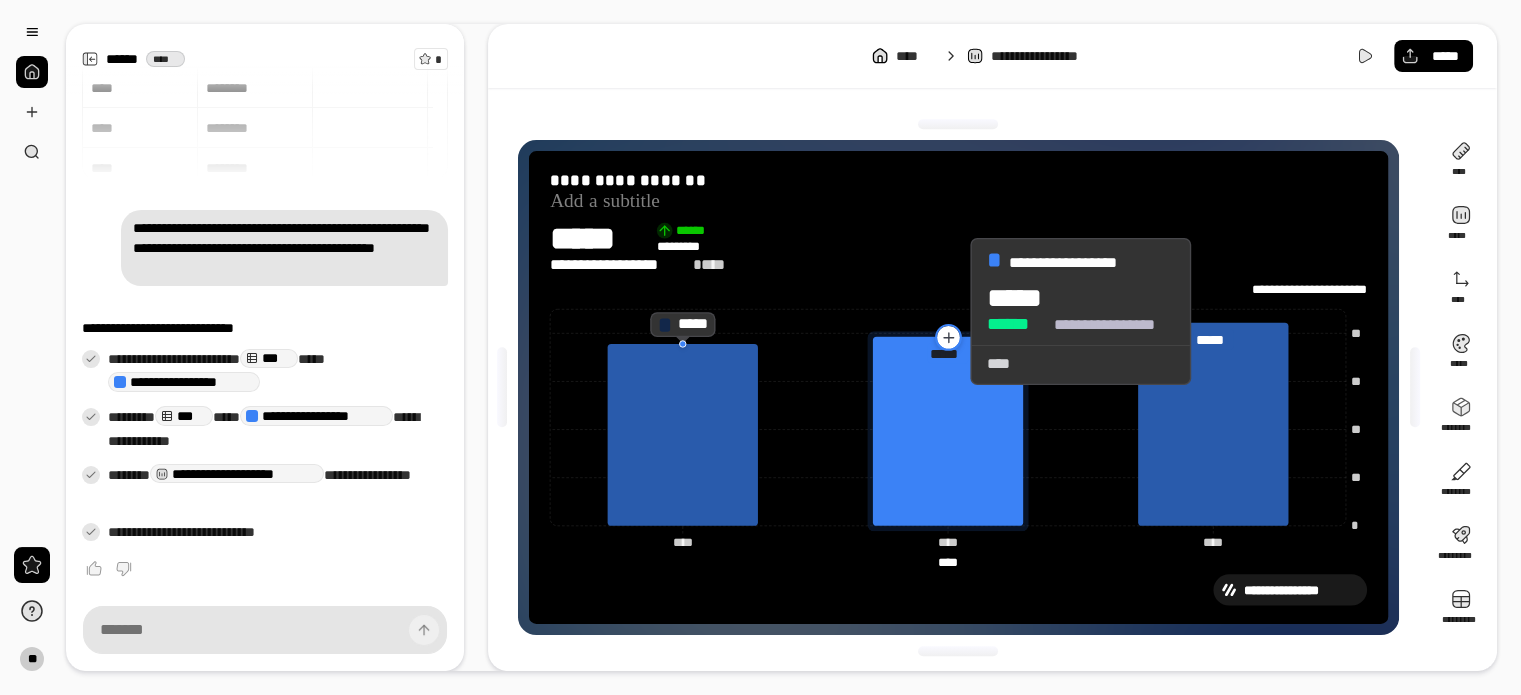 click 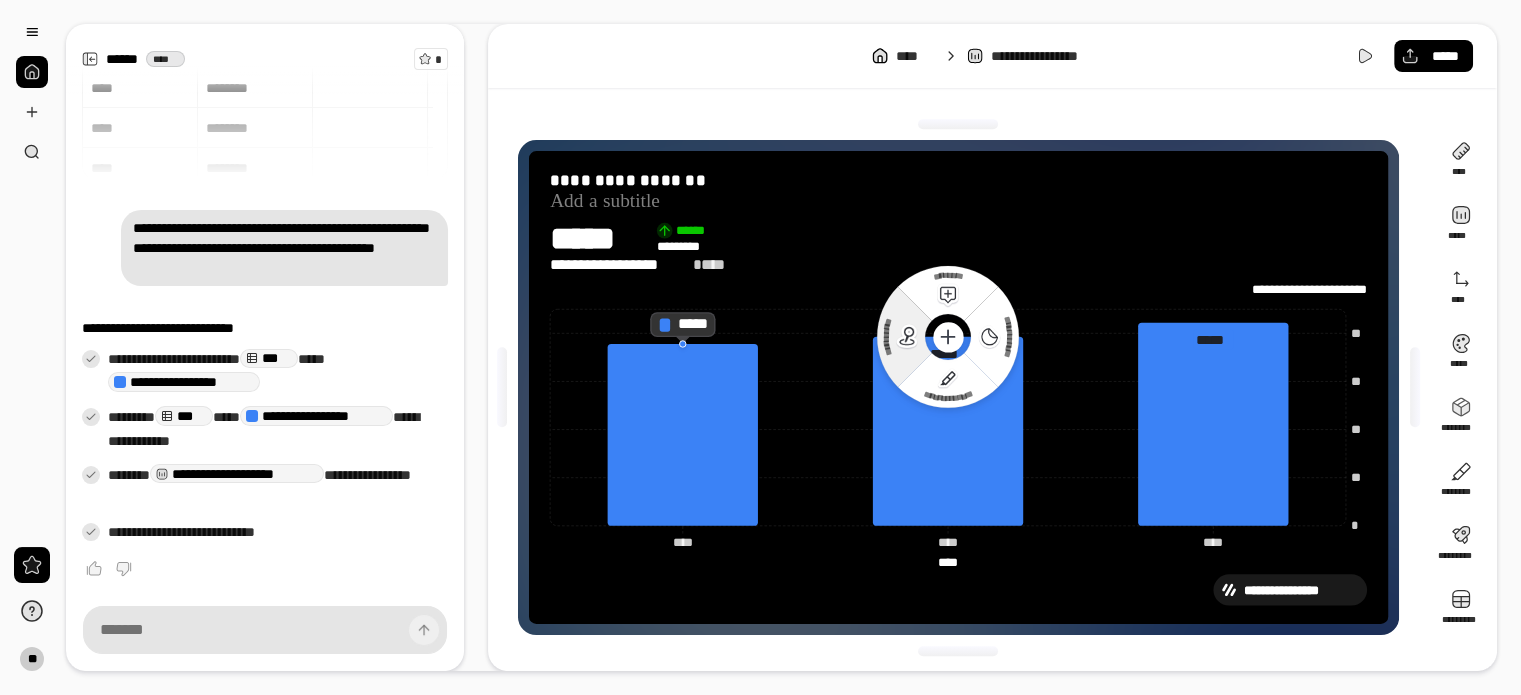 click 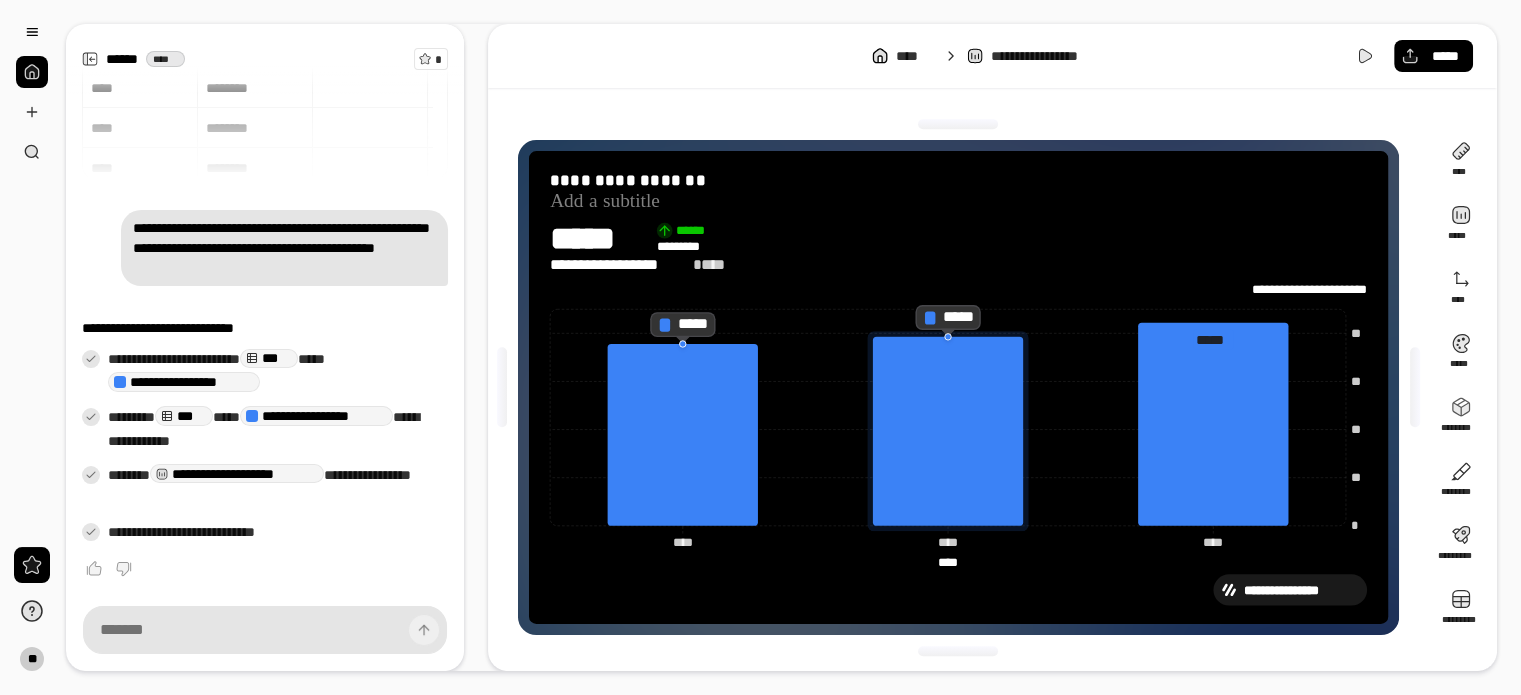 click 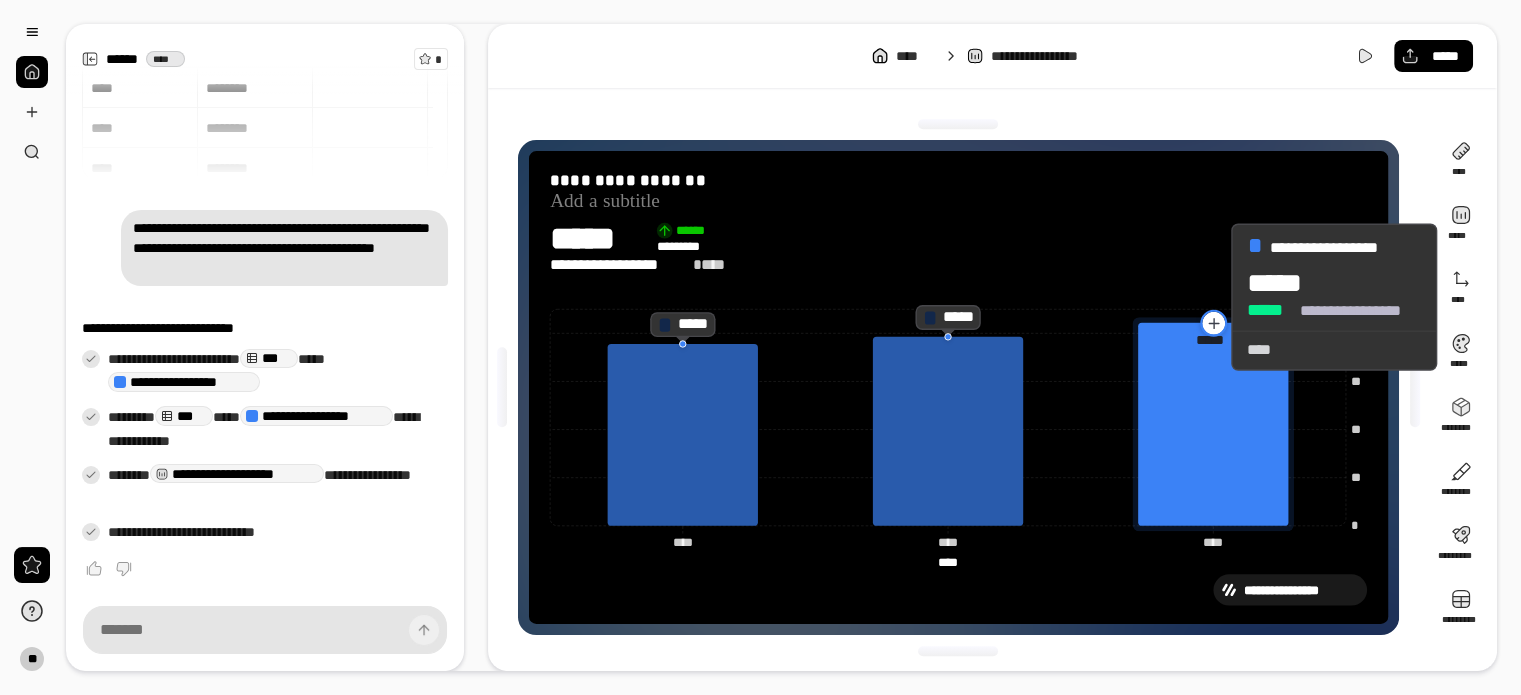 click 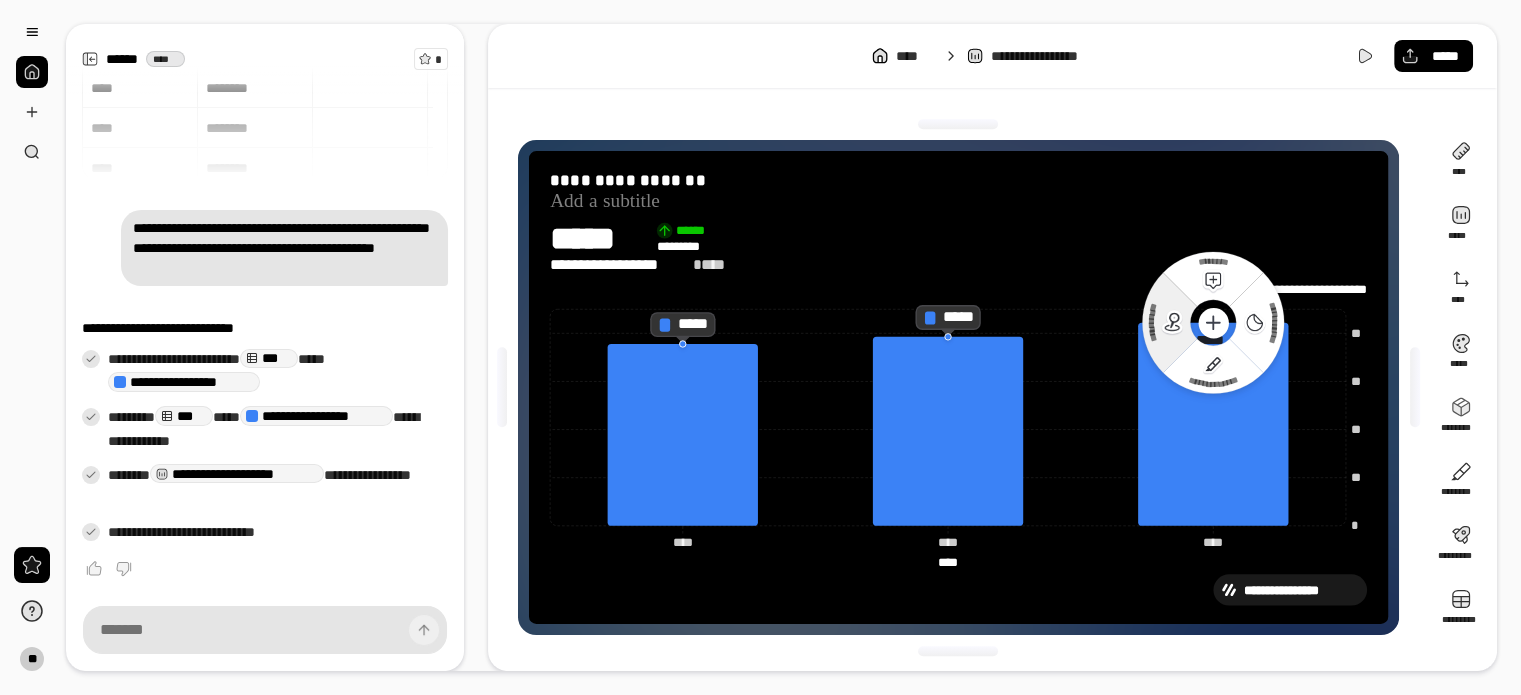 click 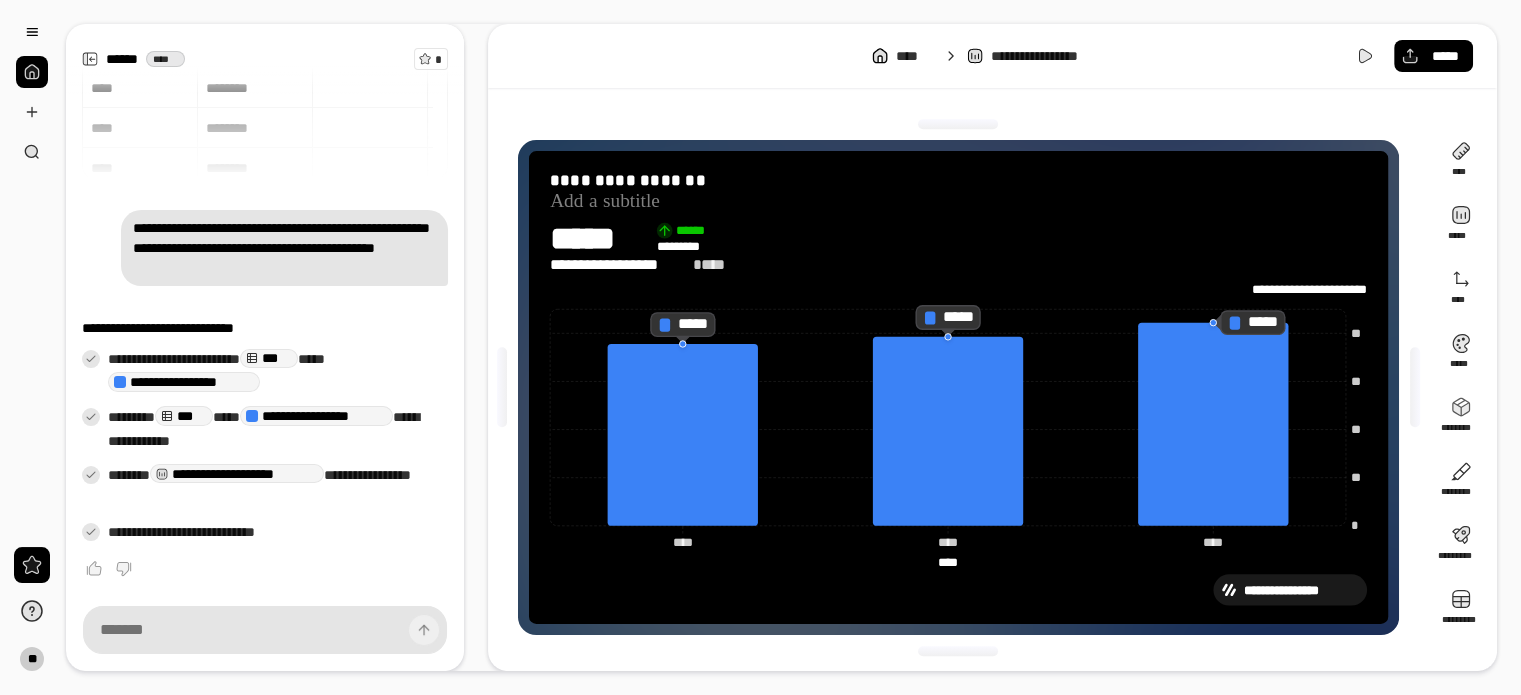 click on "**** ****" 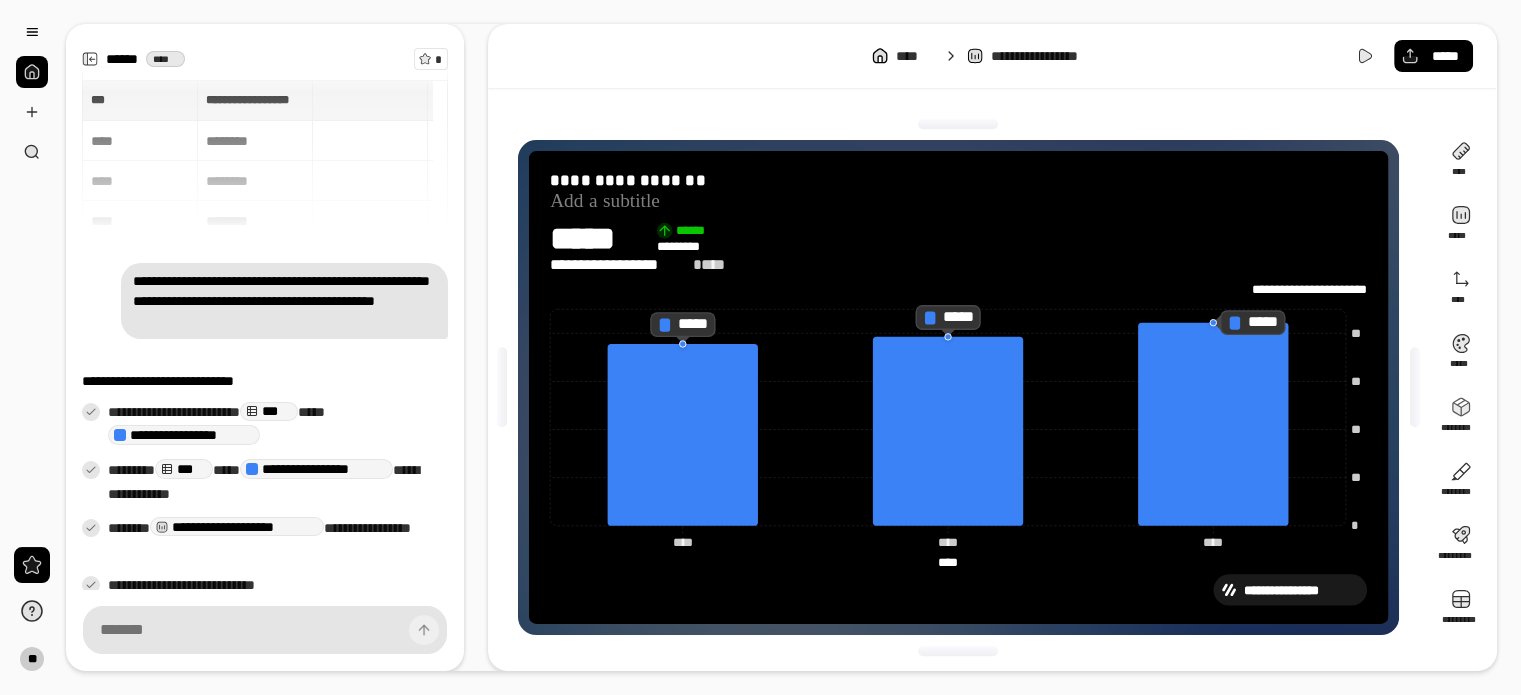 click on "**********" at bounding box center [958, 387] 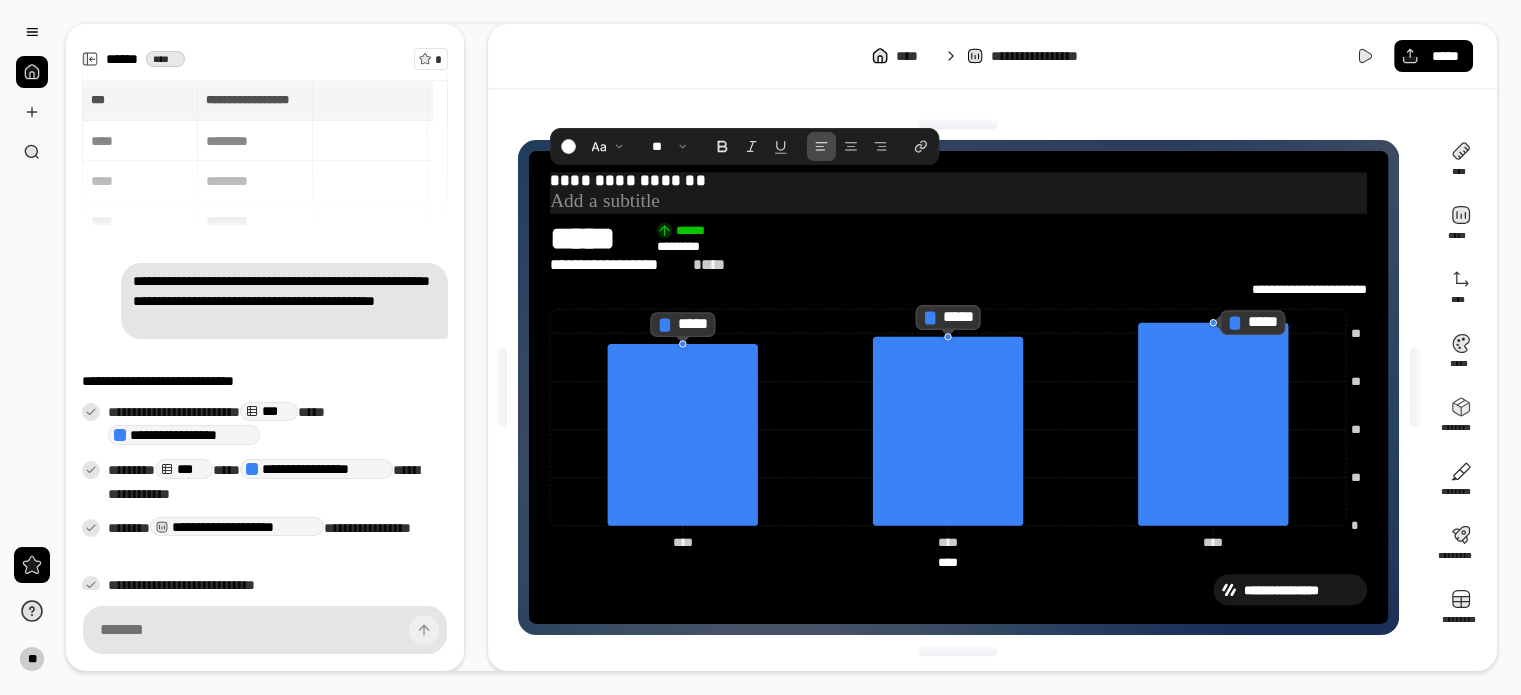 click on "**********" at bounding box center (958, 181) 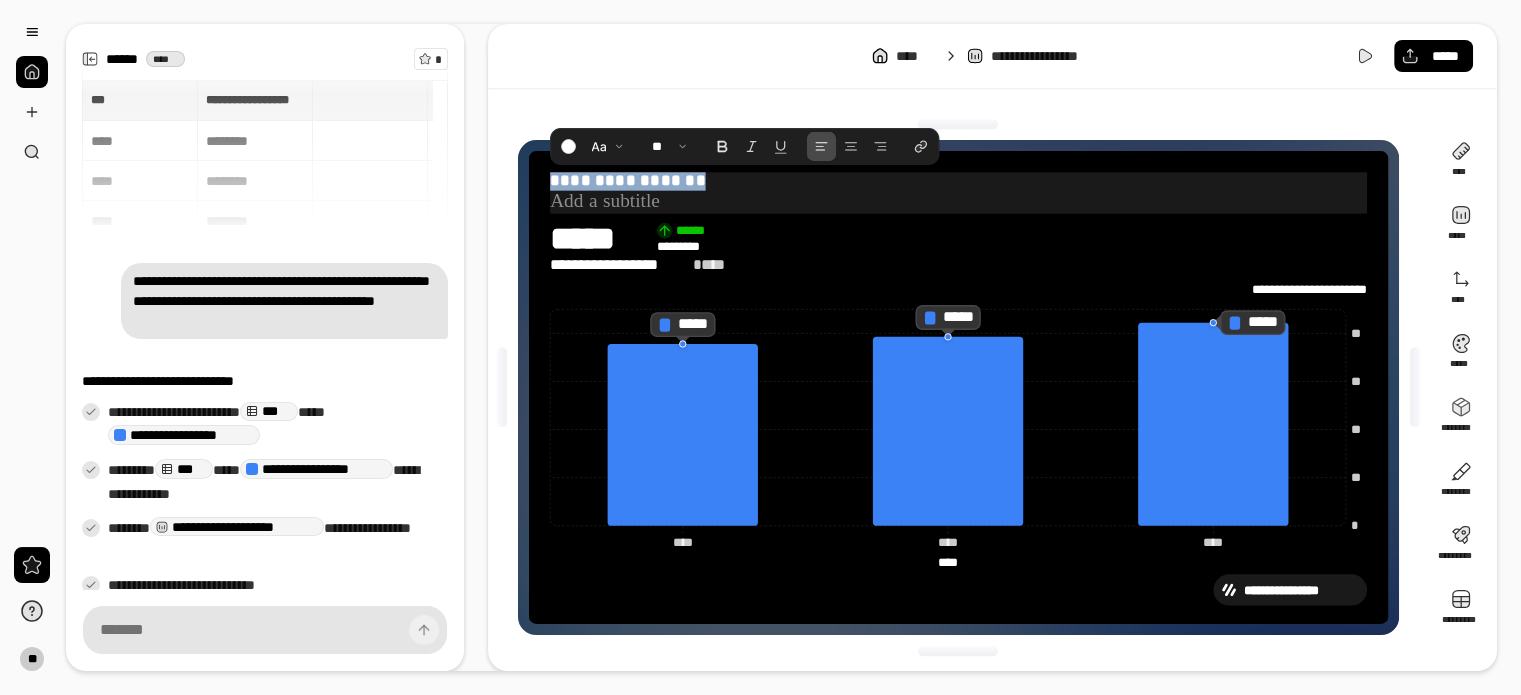 drag, startPoint x: 697, startPoint y: 159, endPoint x: 552, endPoint y: 157, distance: 145.0138 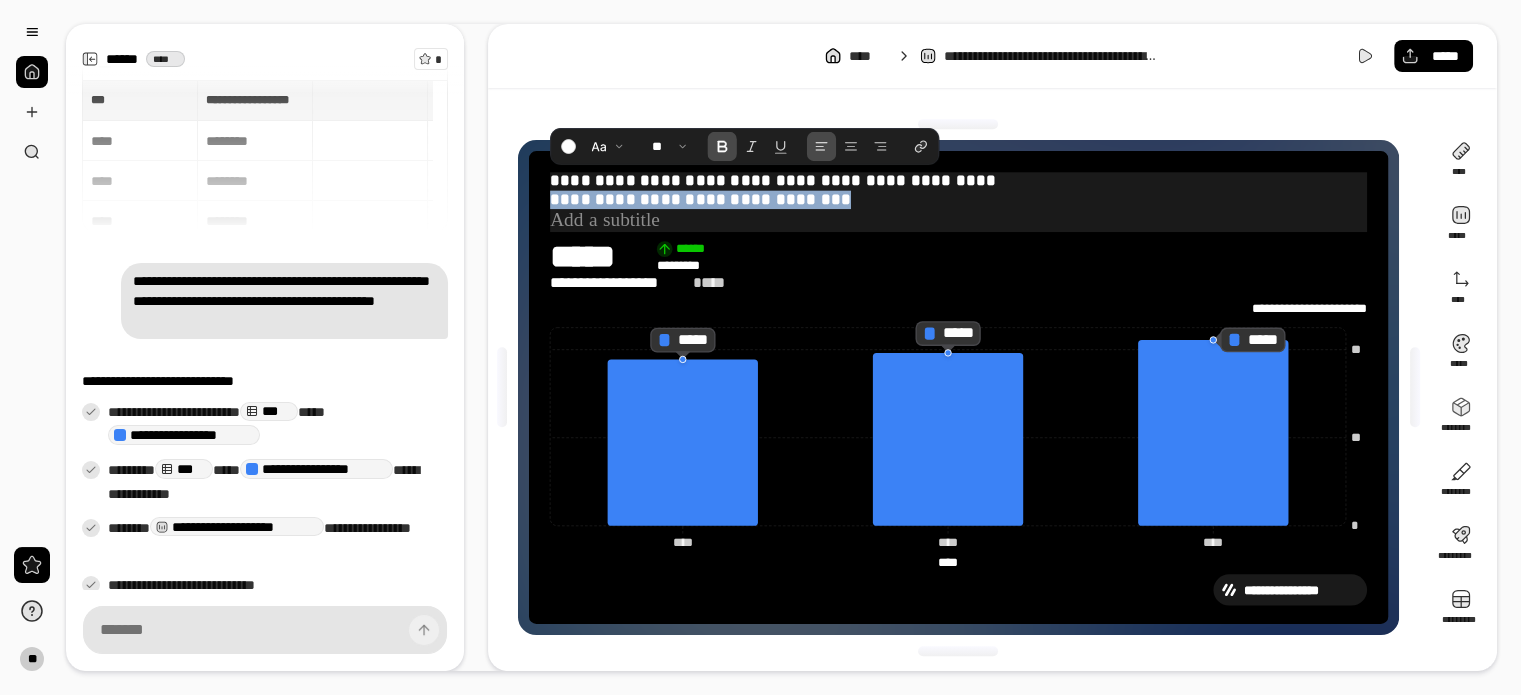 drag, startPoint x: 805, startPoint y: 176, endPoint x: 550, endPoint y: 177, distance: 255.00197 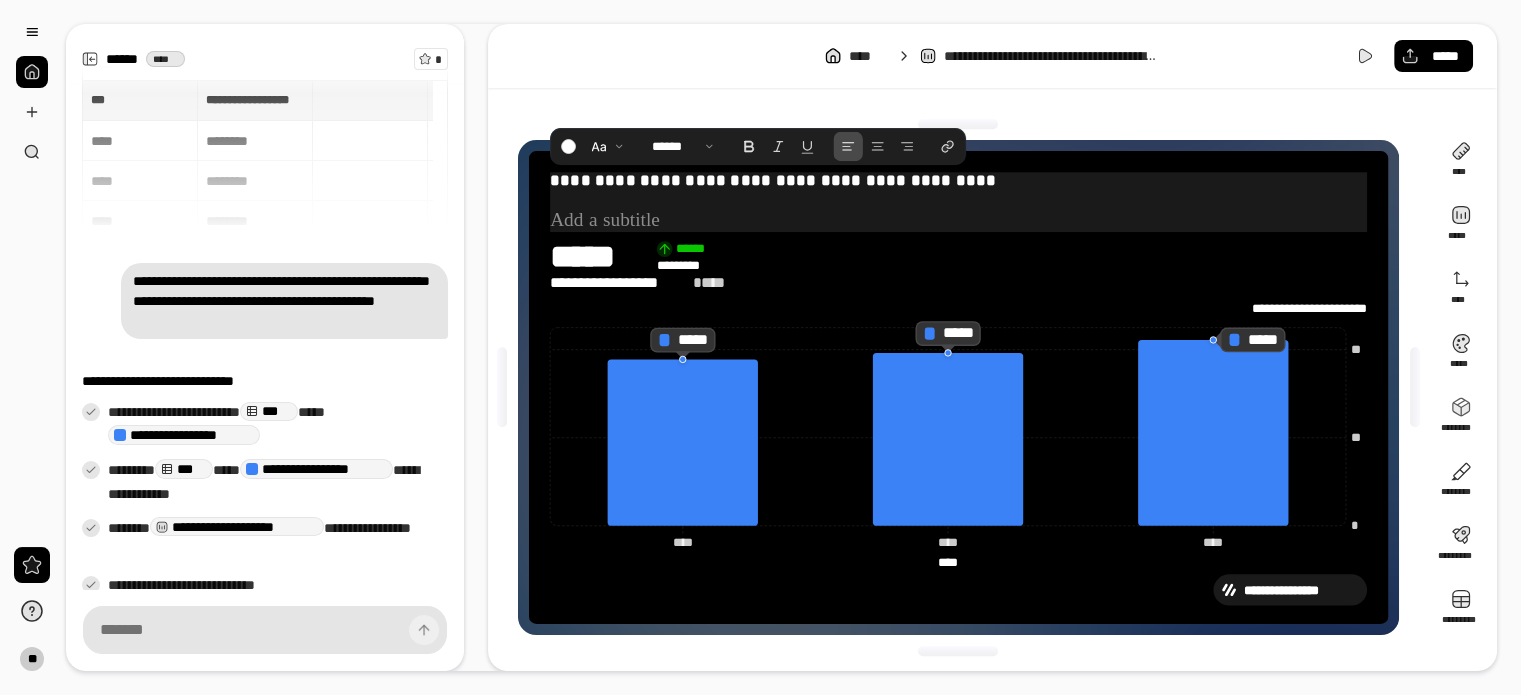 click at bounding box center [958, 220] 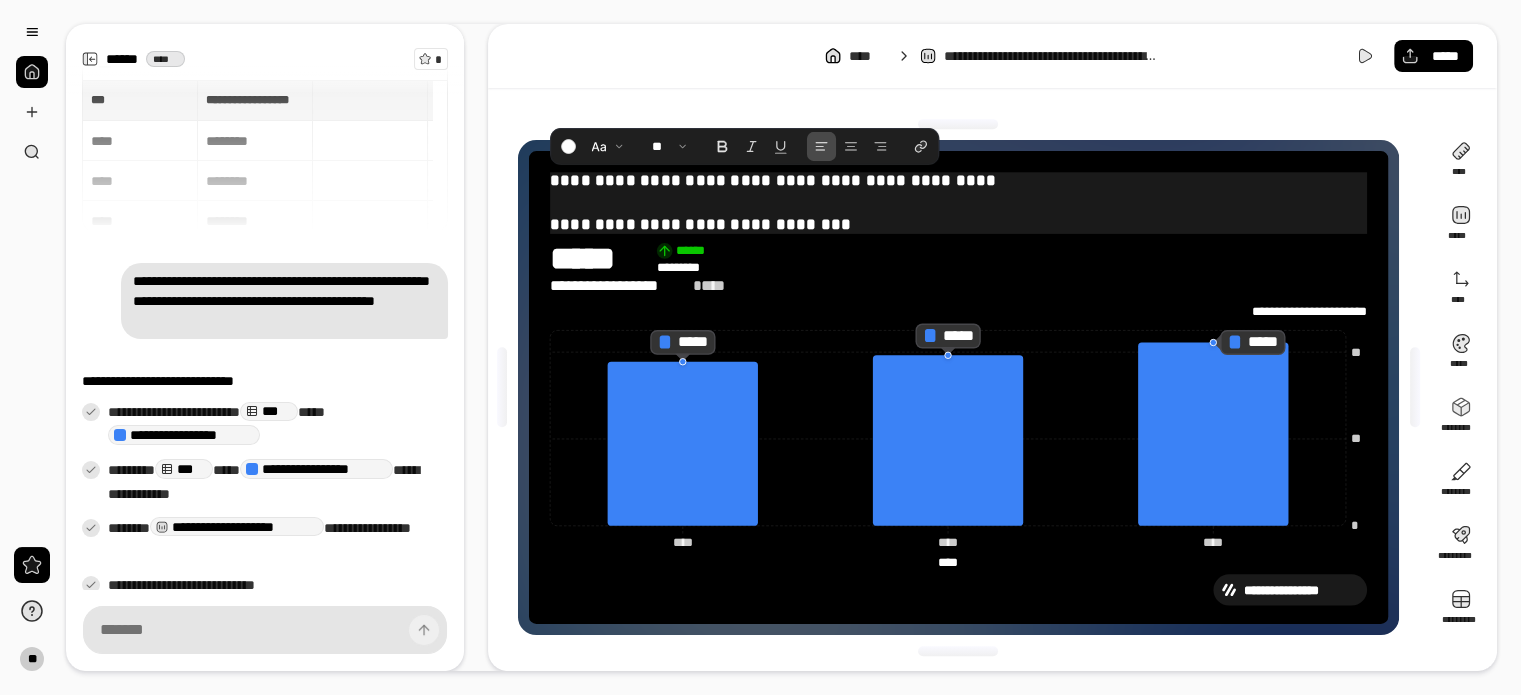 click on "**********" at bounding box center [958, 190] 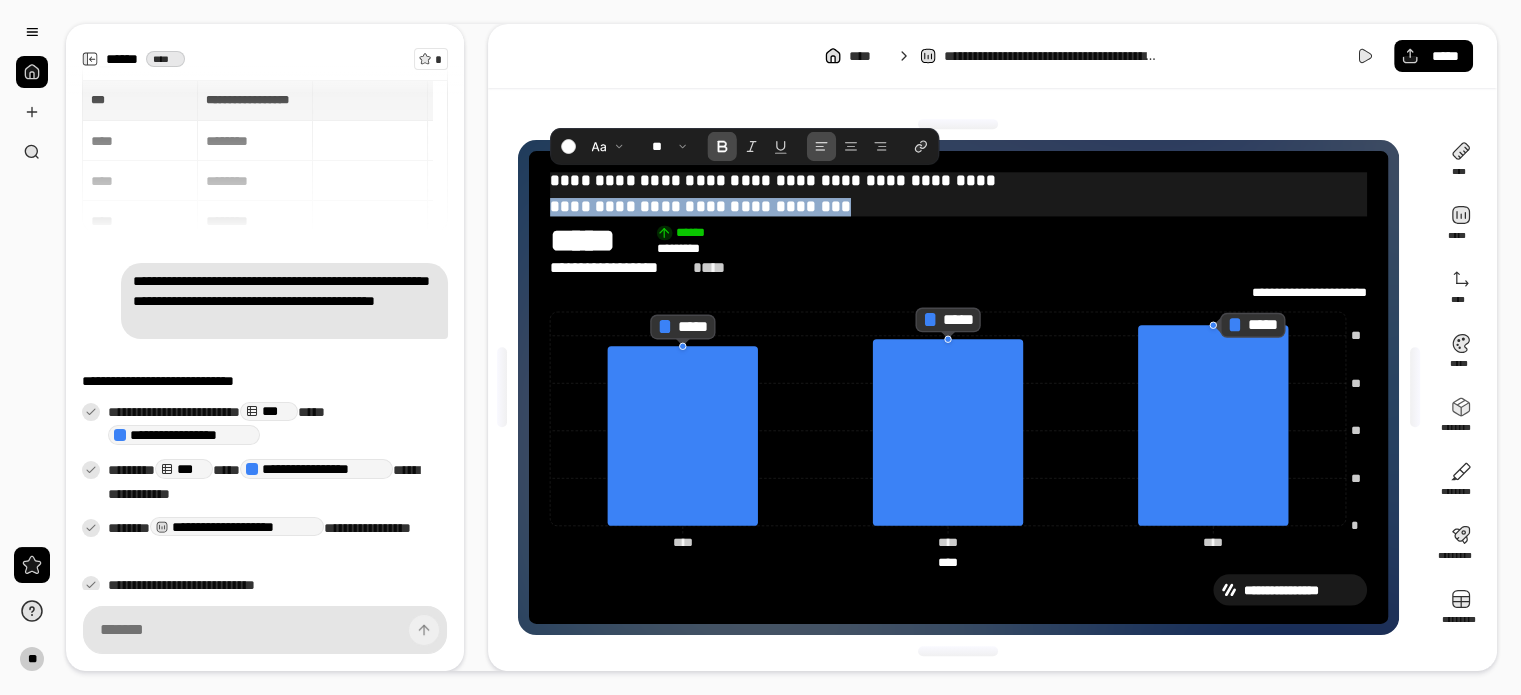 drag, startPoint x: 821, startPoint y: 184, endPoint x: 549, endPoint y: 186, distance: 272.00735 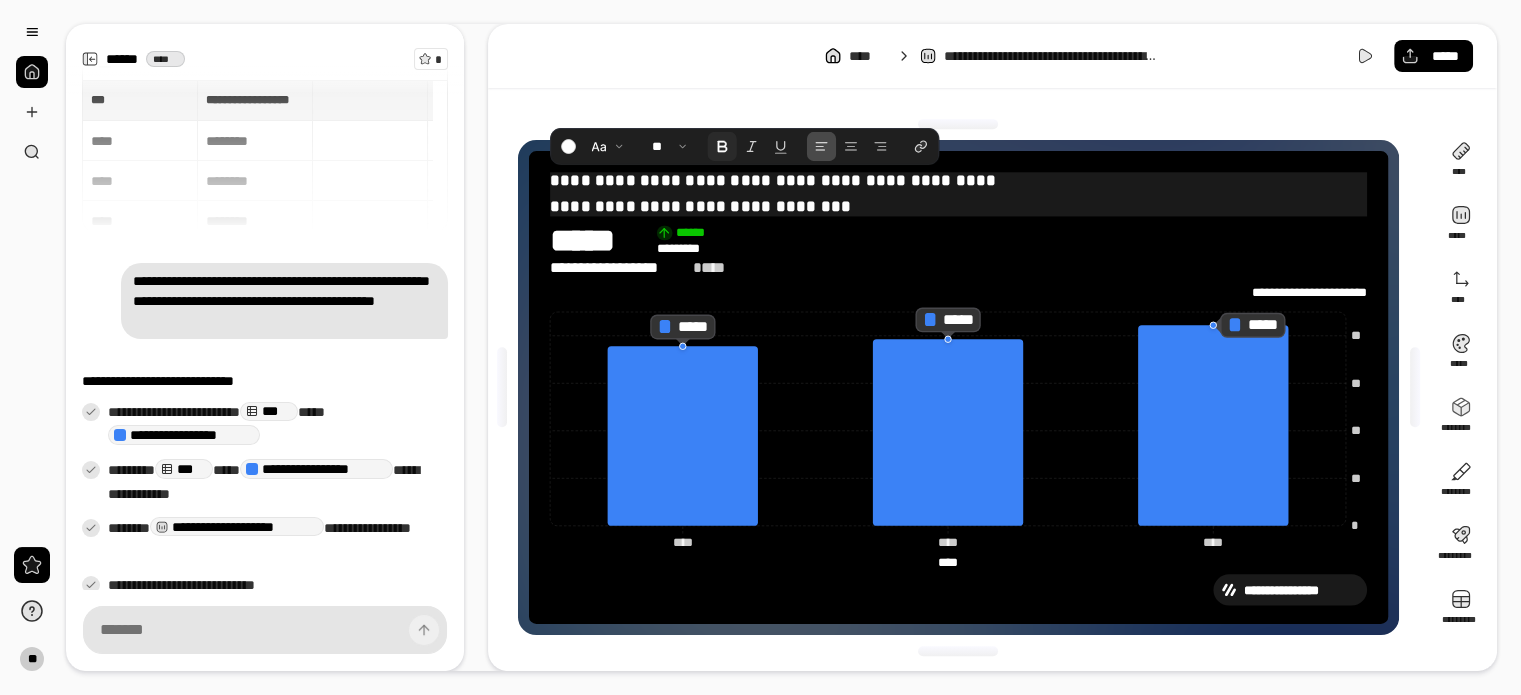 click at bounding box center [721, 146] 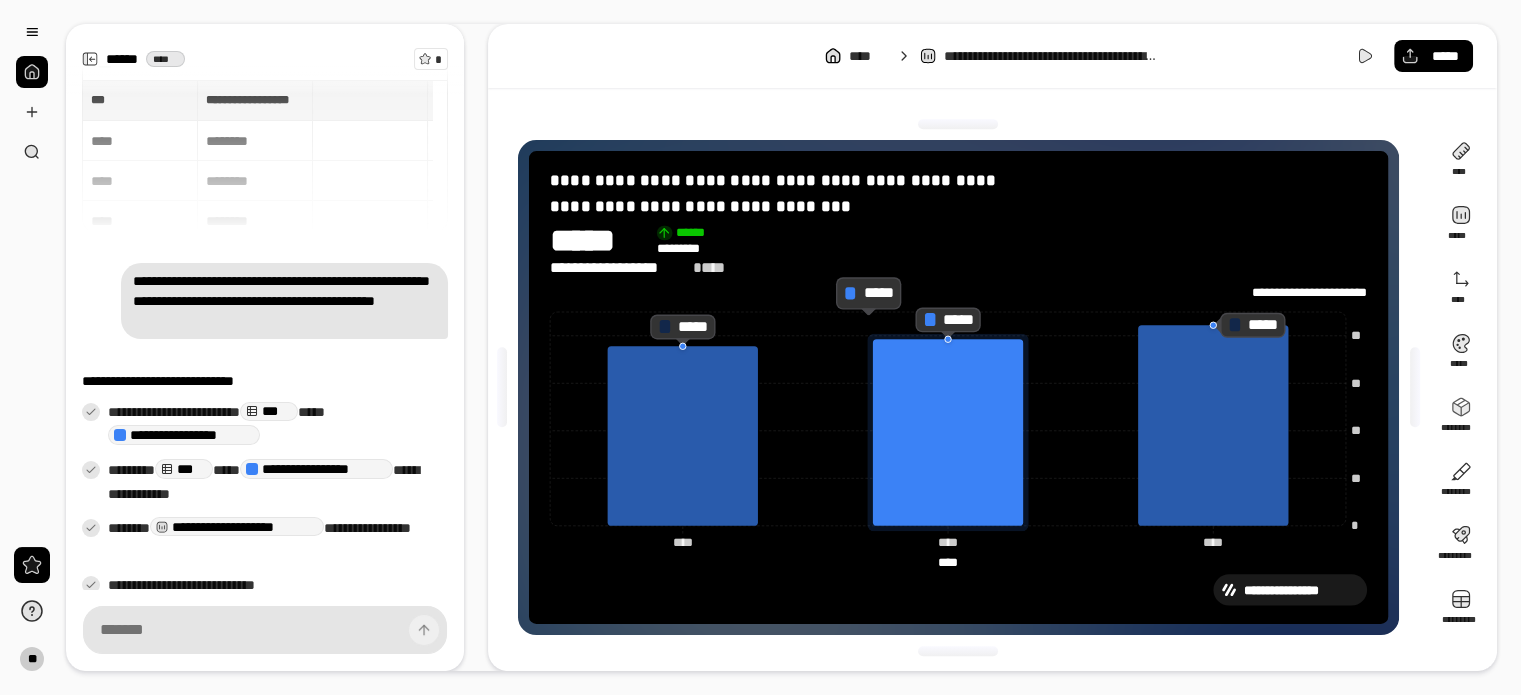 click 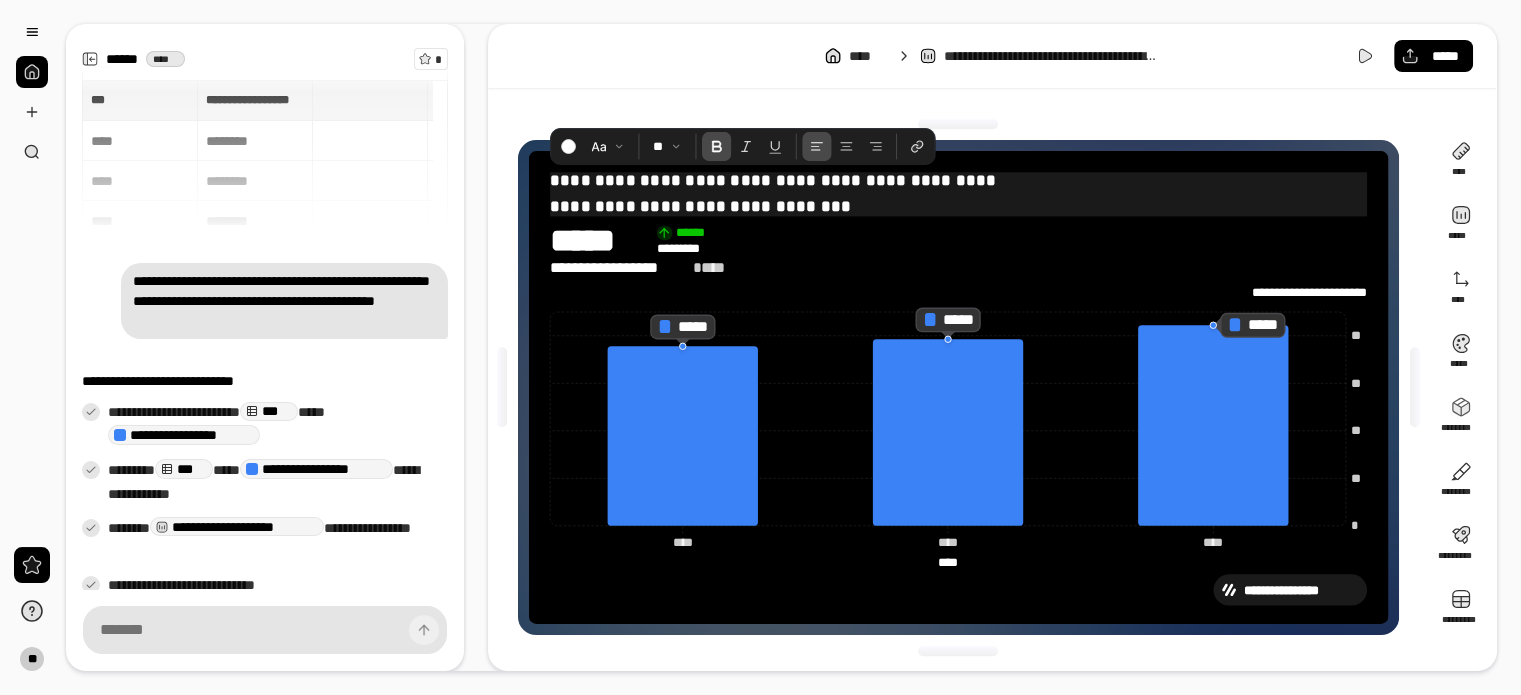 click on "**********" at bounding box center [958, 181] 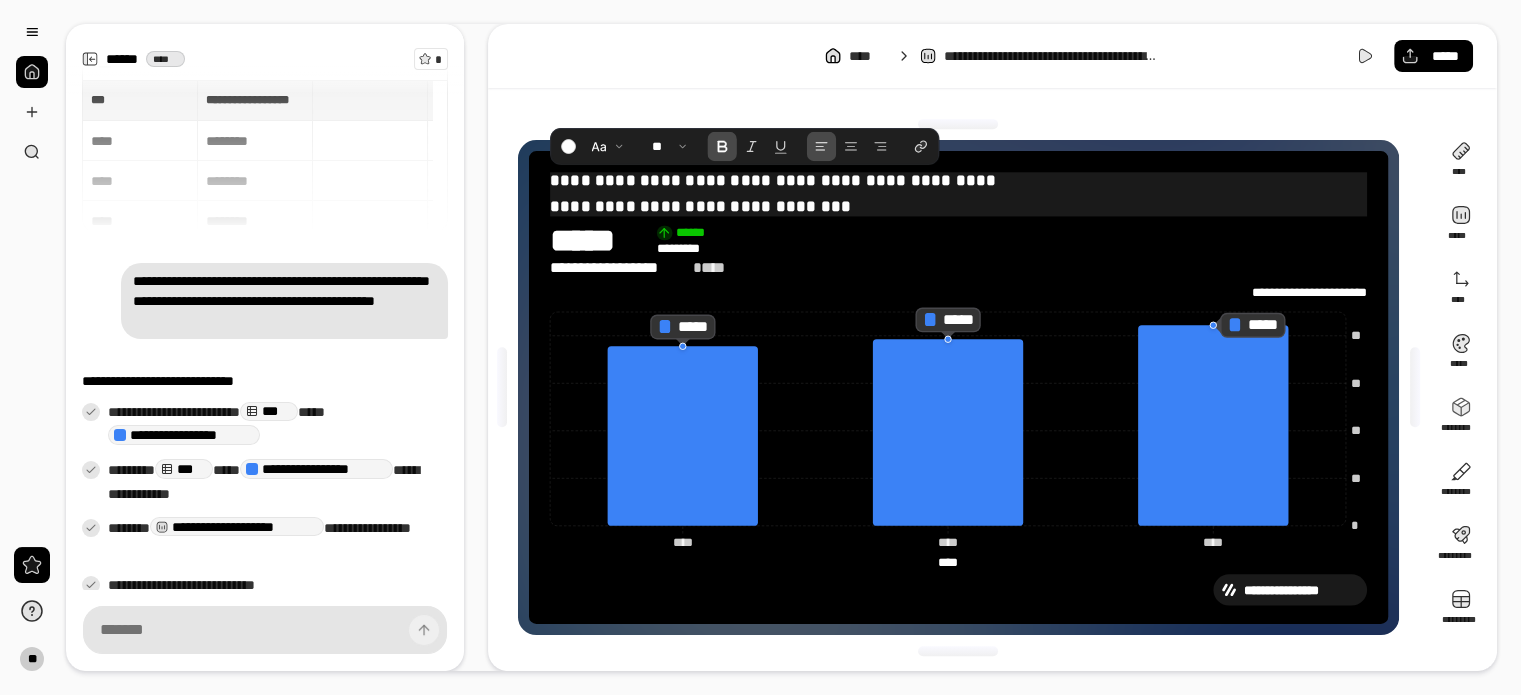 click at bounding box center (958, 124) 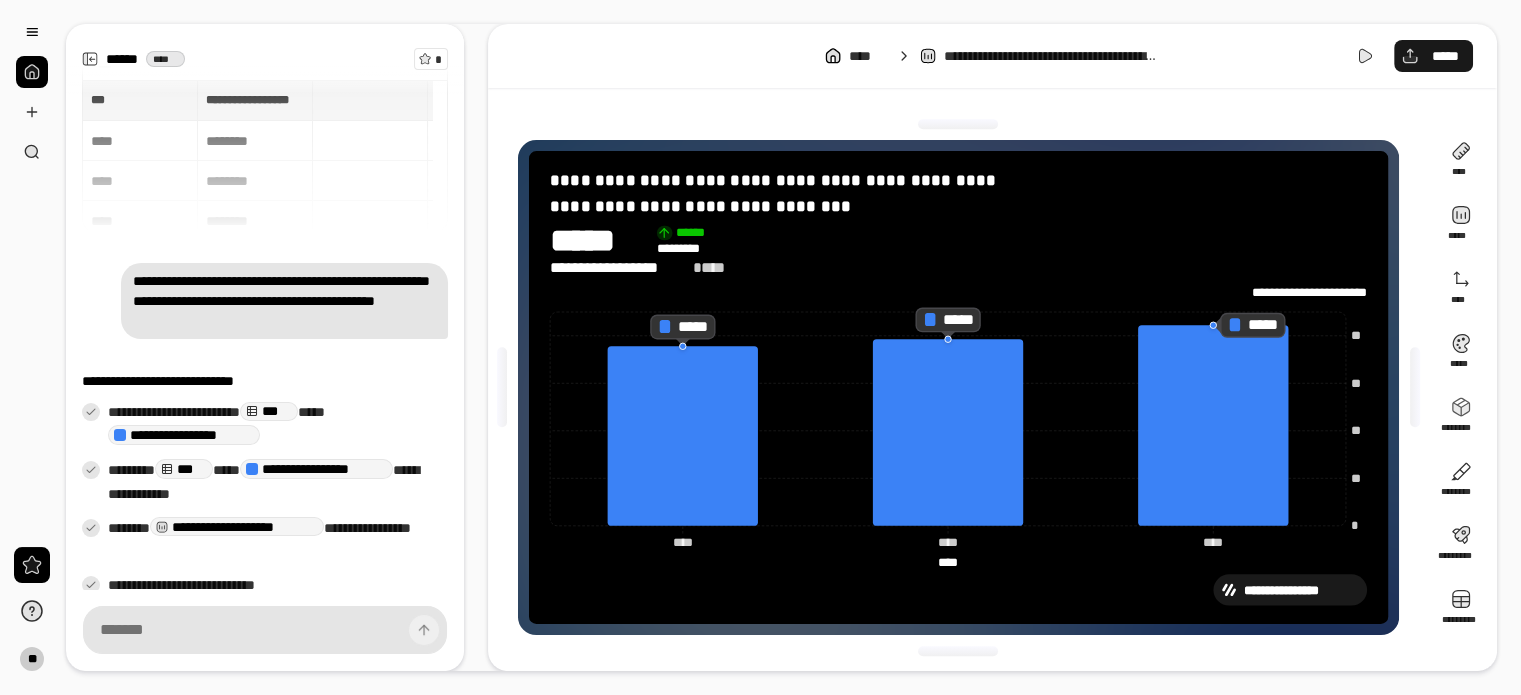click on "*****" at bounding box center [1445, 56] 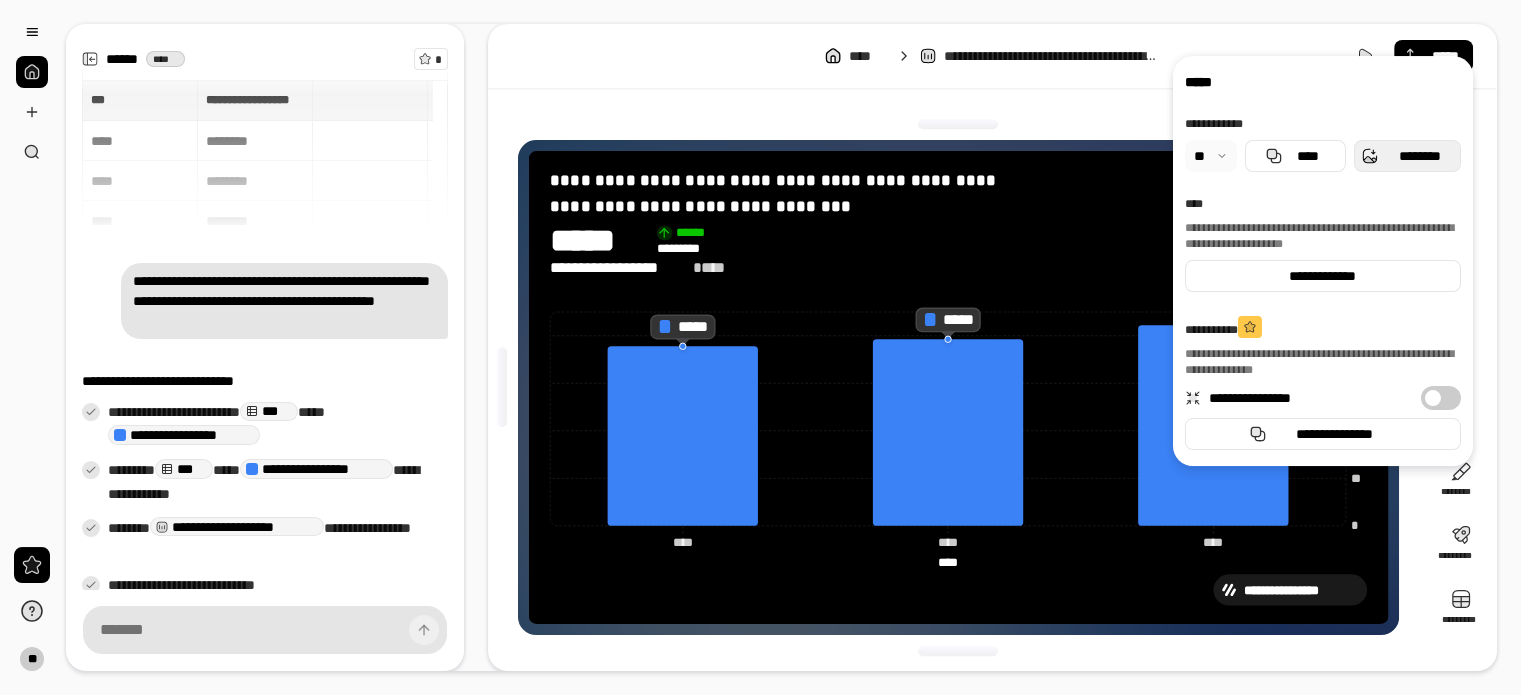 click on "********" at bounding box center (1419, 156) 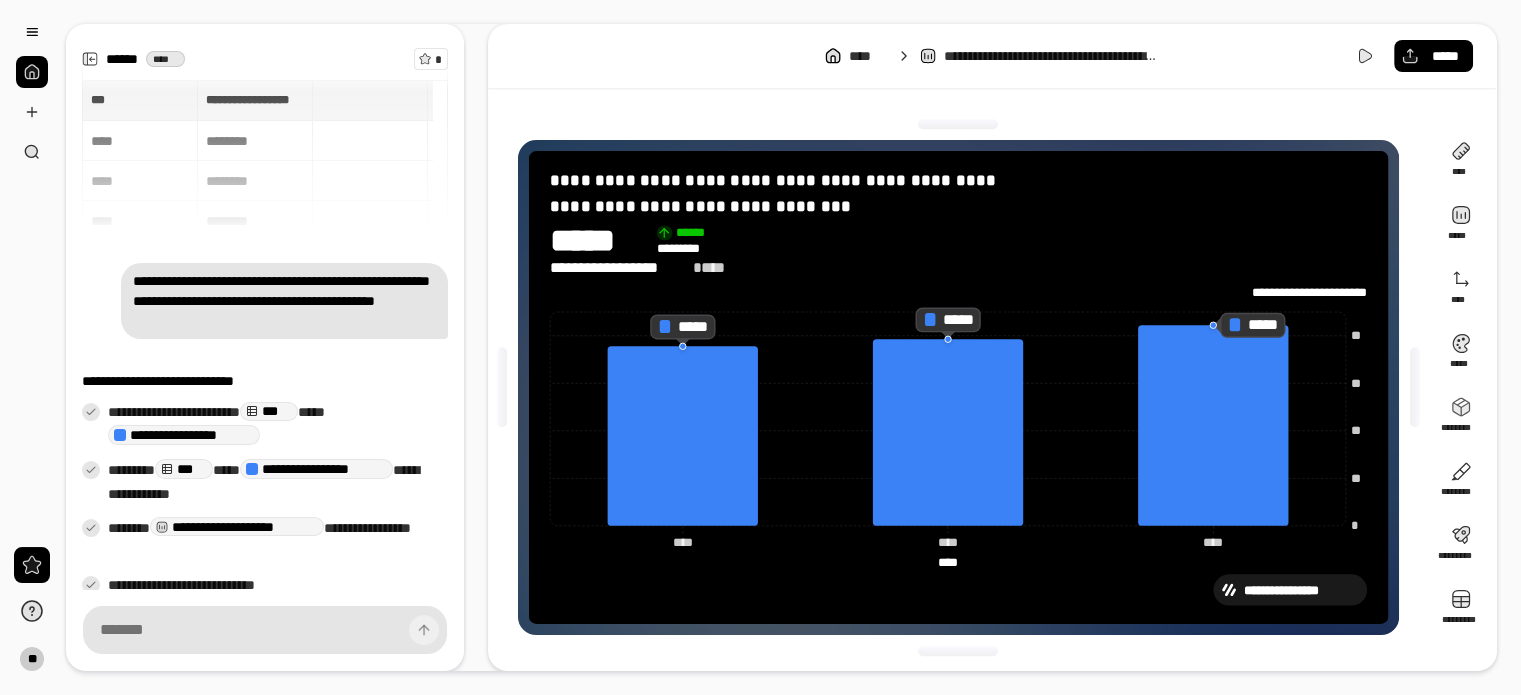 click on "**********" at bounding box center (992, 347) 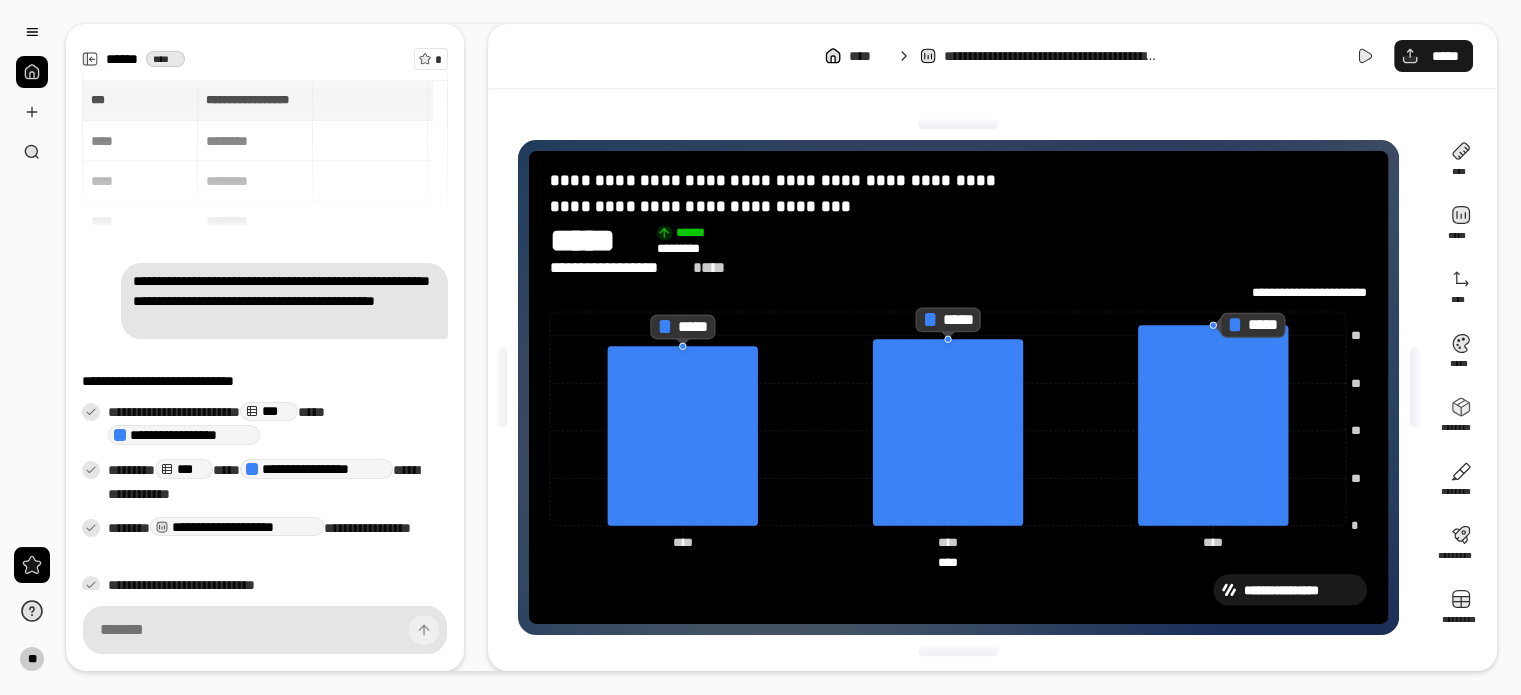 click on "*****" at bounding box center (1433, 56) 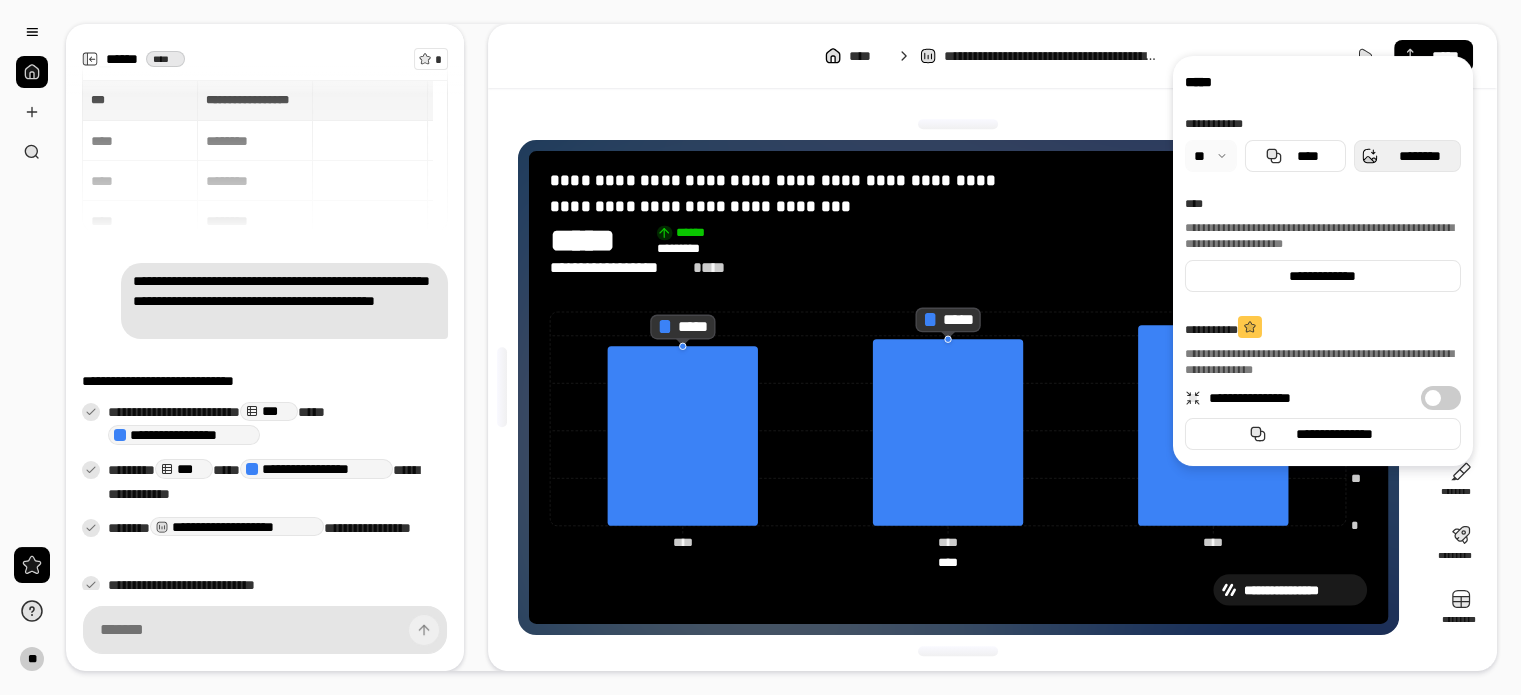 click on "********" at bounding box center (1419, 156) 